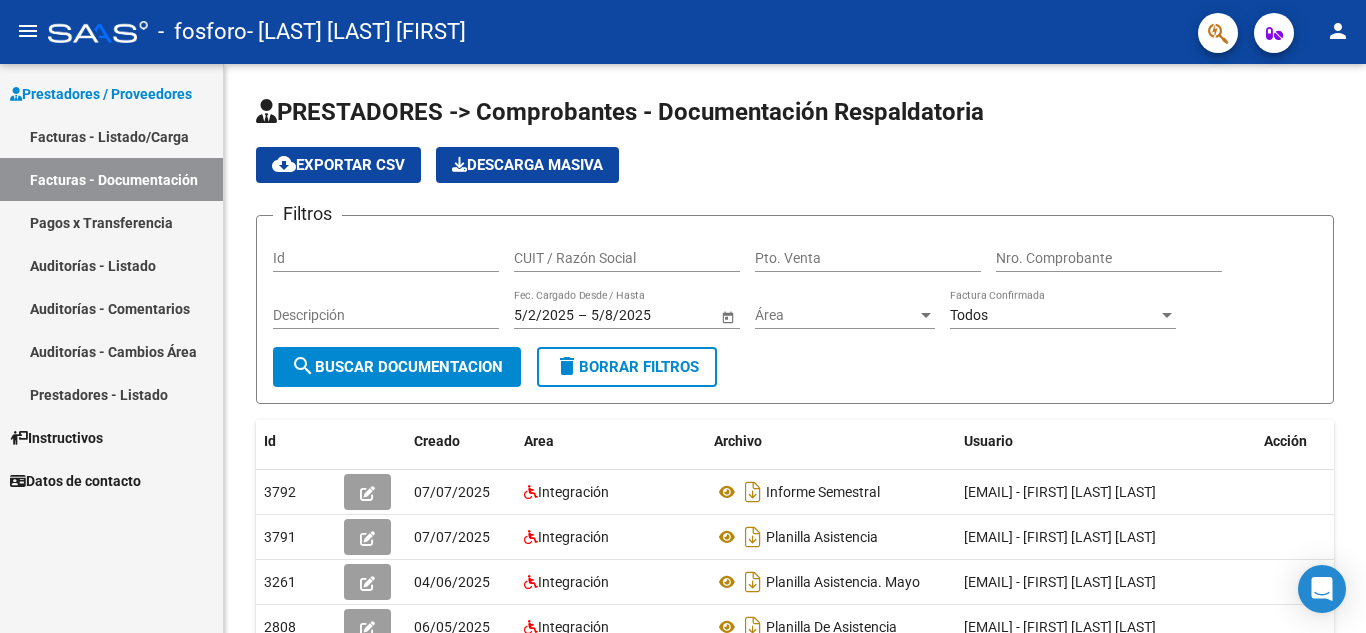 scroll, scrollTop: 0, scrollLeft: 0, axis: both 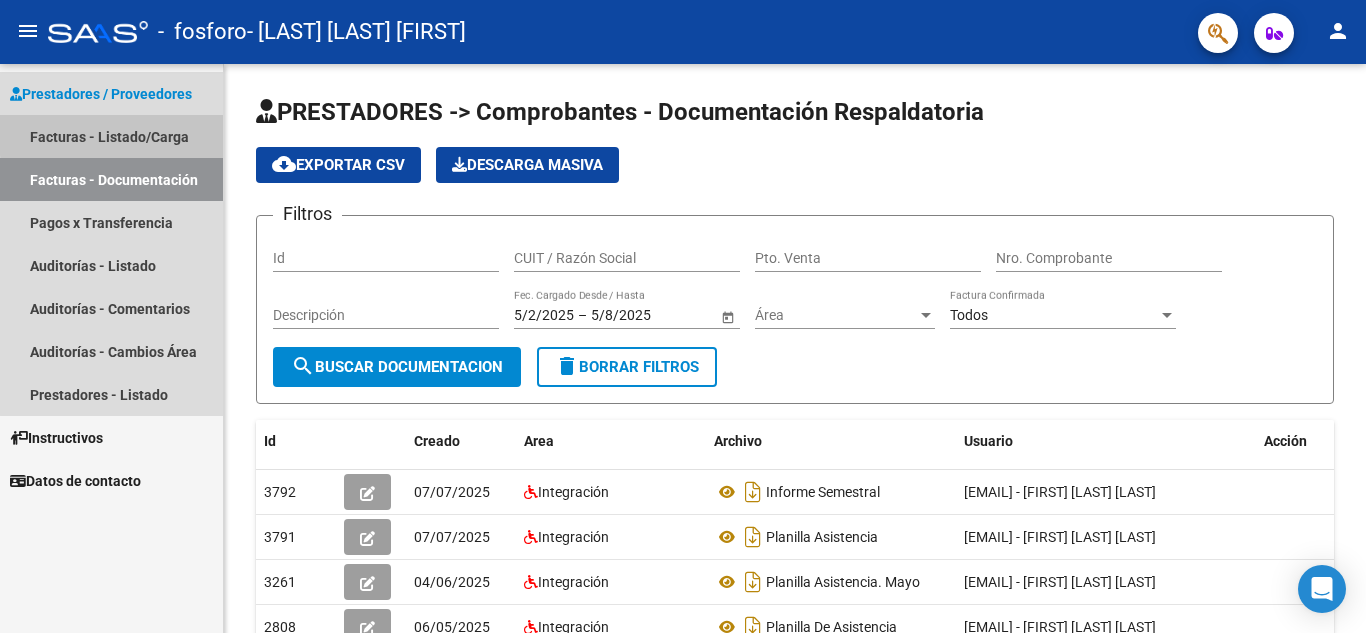 click on "Facturas - Listado/Carga" at bounding box center (111, 136) 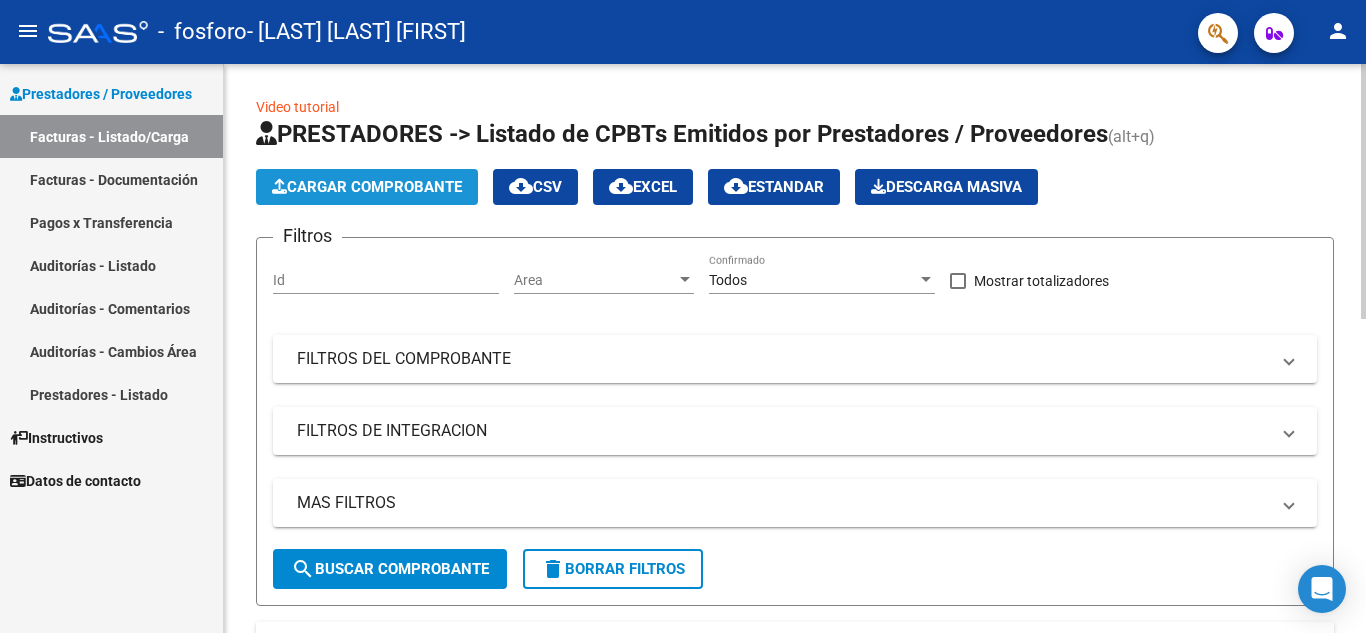 click on "Cargar Comprobante" 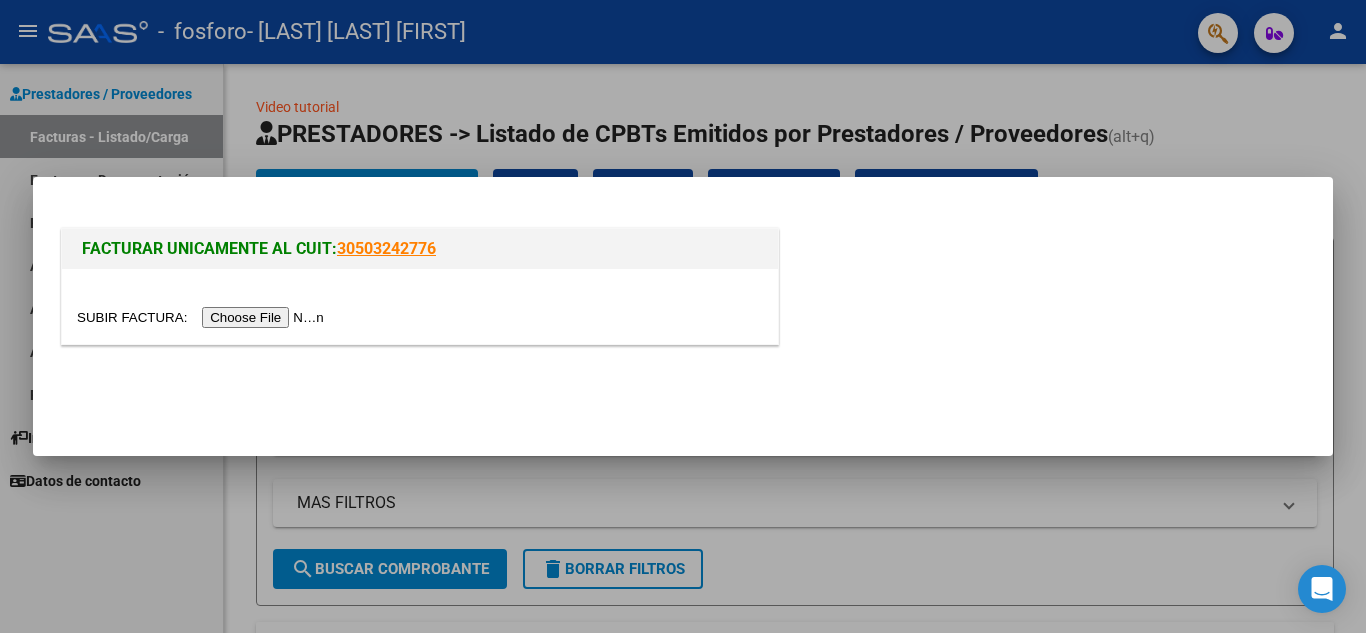 click at bounding box center [203, 317] 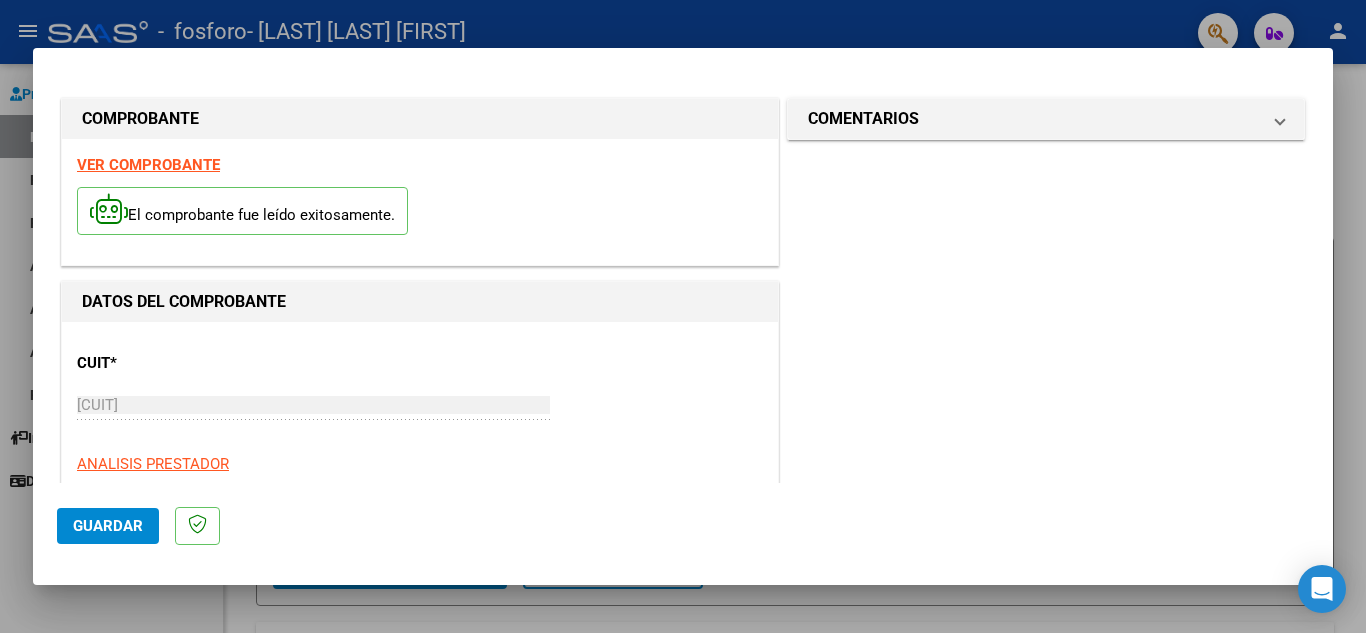 click on "CUIT  *   [CUIT] Ingresar CUIT  ANALISIS PRESTADOR" at bounding box center (420, 406) 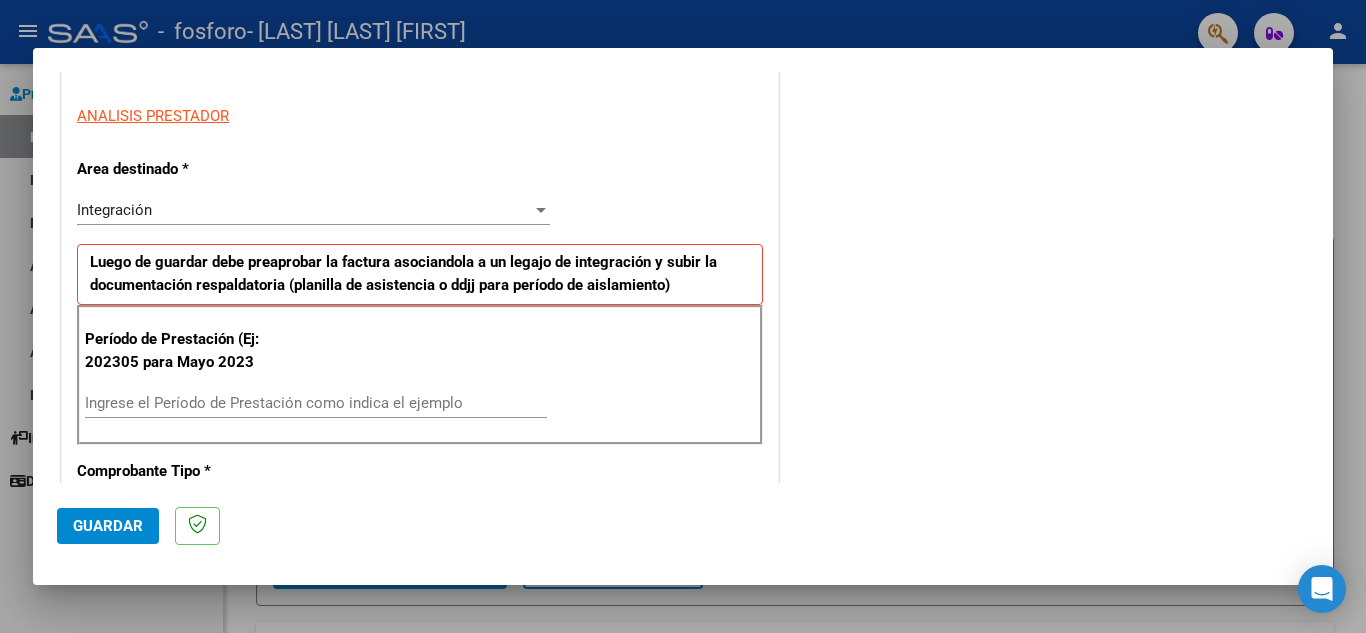 scroll, scrollTop: 353, scrollLeft: 0, axis: vertical 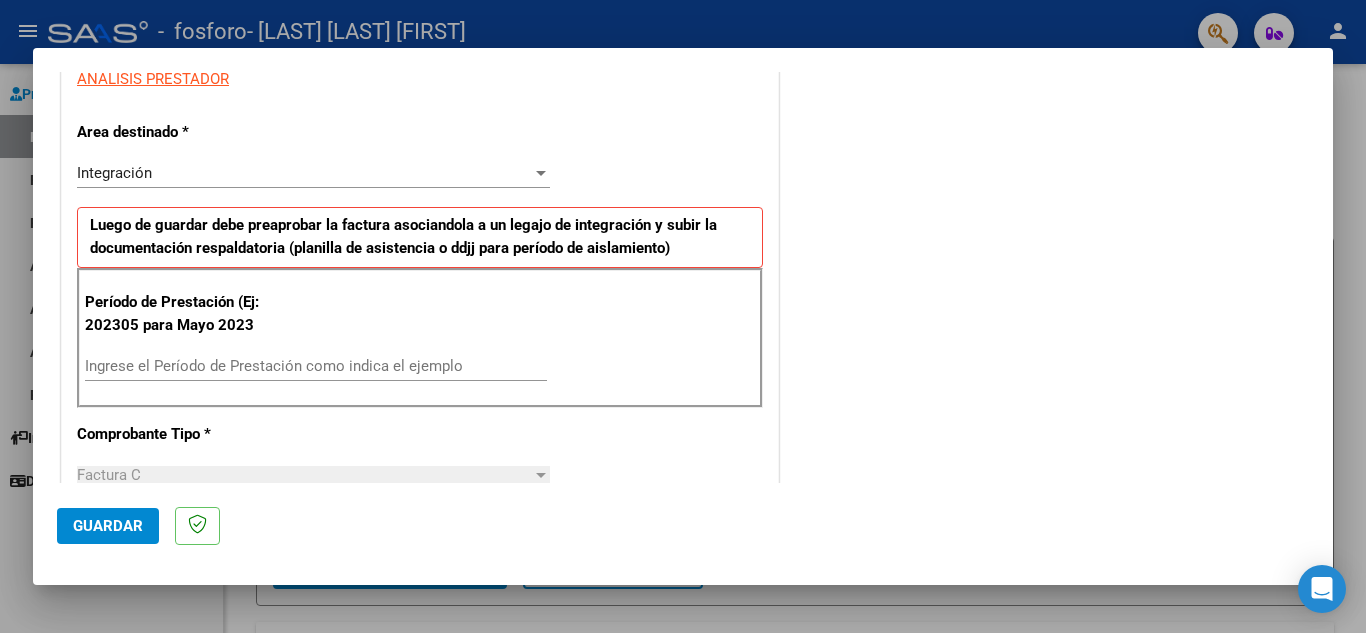 click on "Ingrese el Período de Prestación como indica el ejemplo" at bounding box center (316, 366) 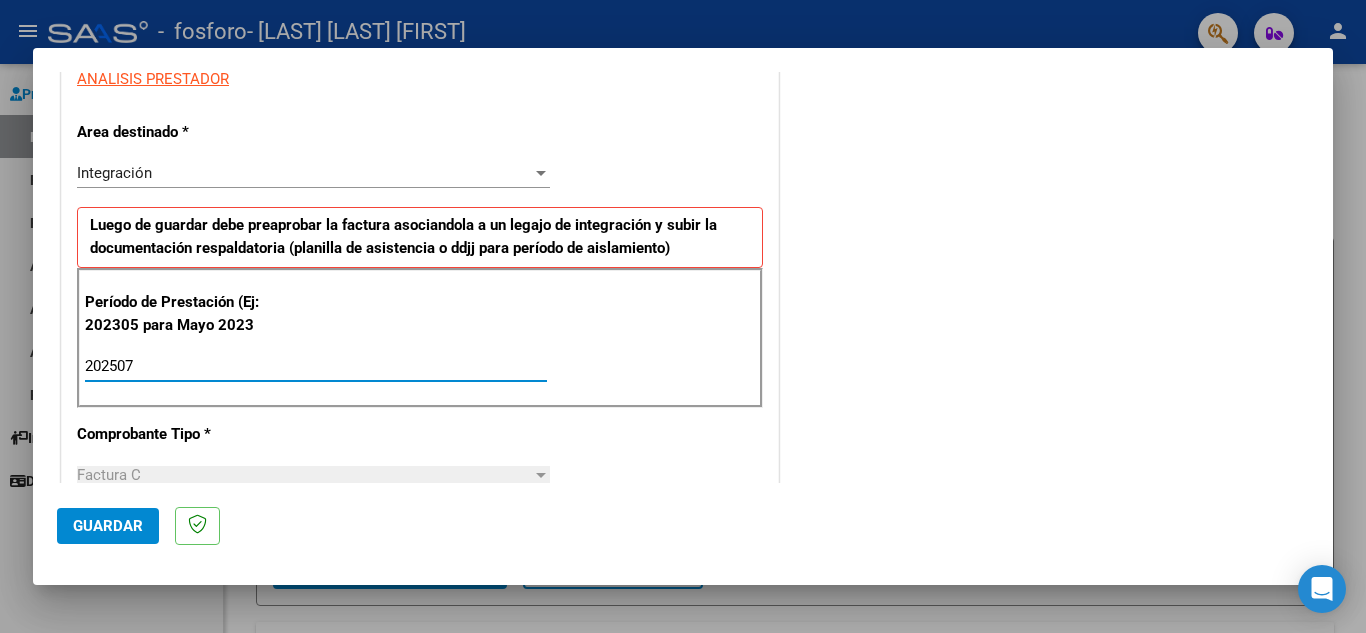 type on "202507" 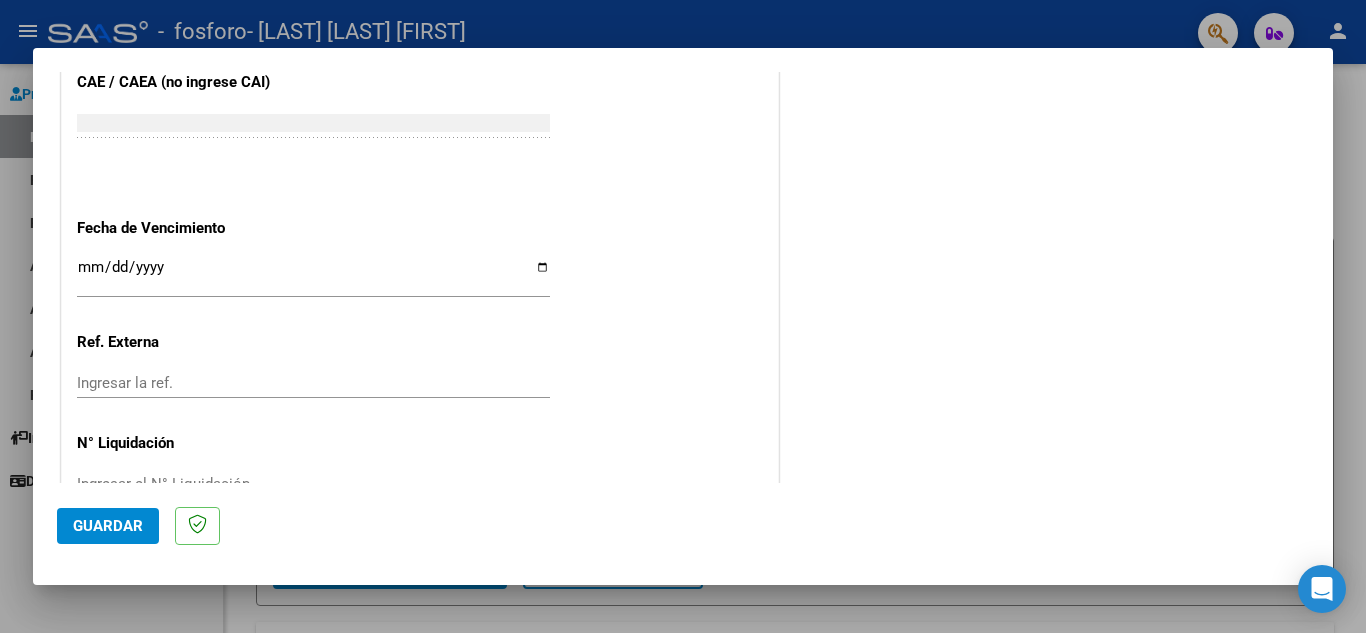 scroll, scrollTop: 1311, scrollLeft: 0, axis: vertical 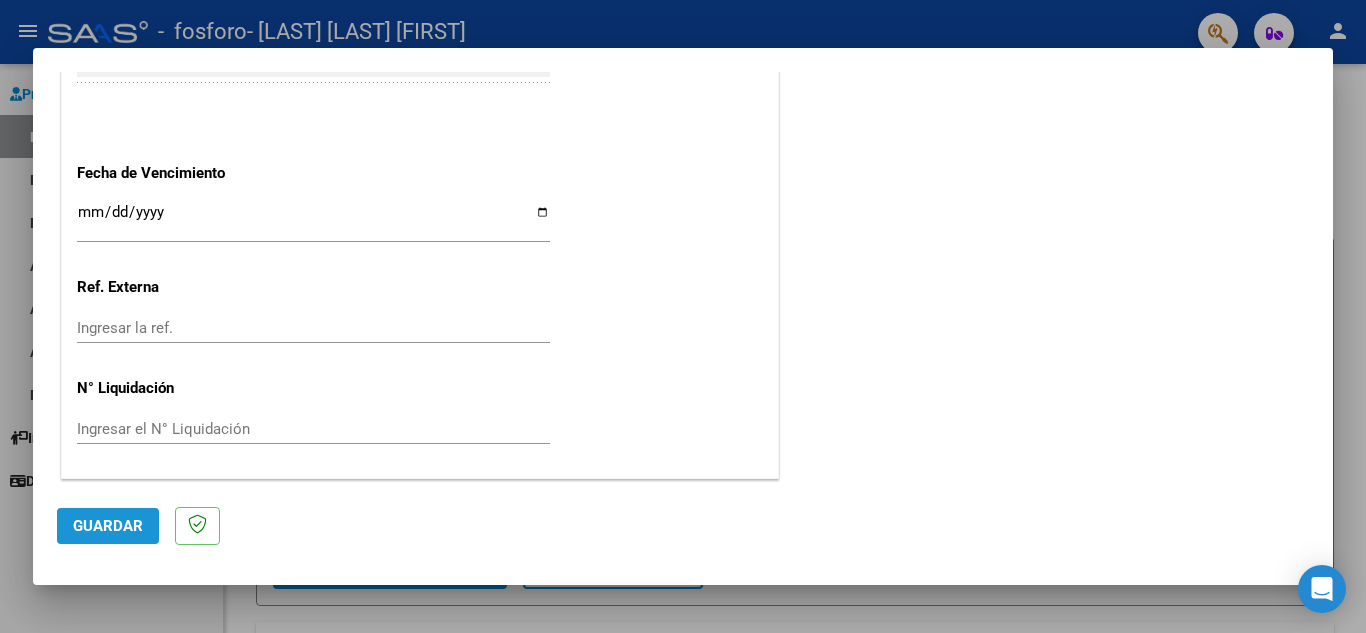 click on "Guardar" 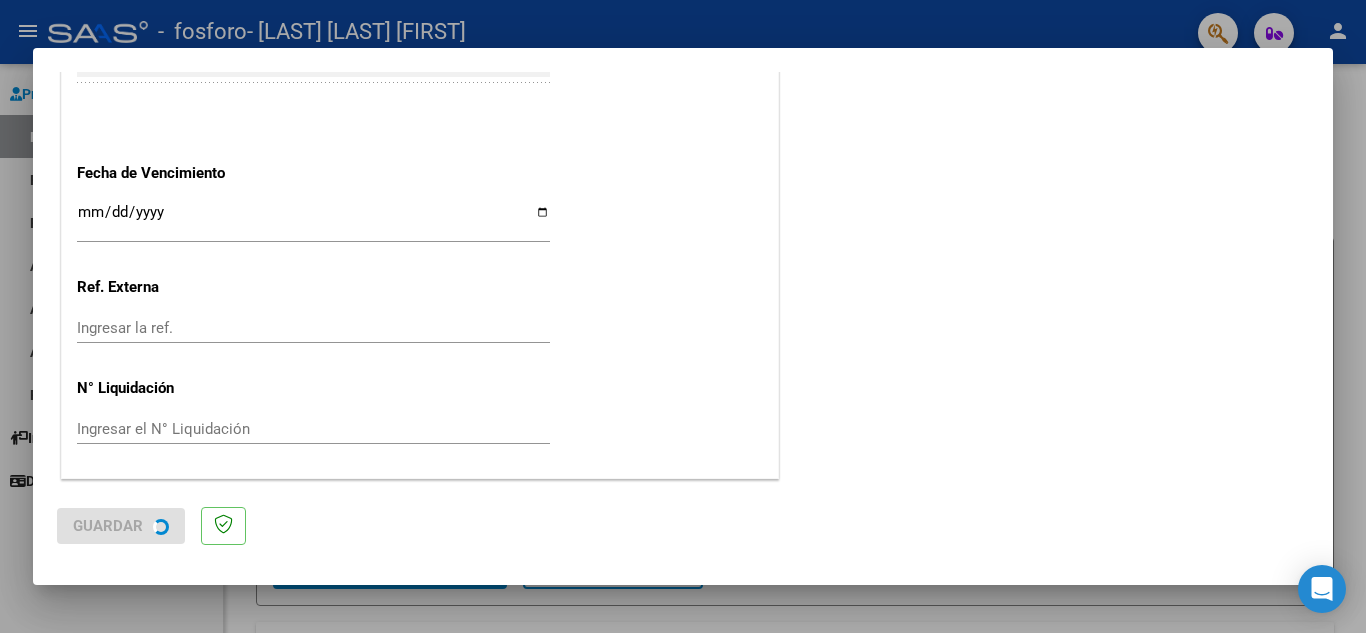 scroll, scrollTop: 0, scrollLeft: 0, axis: both 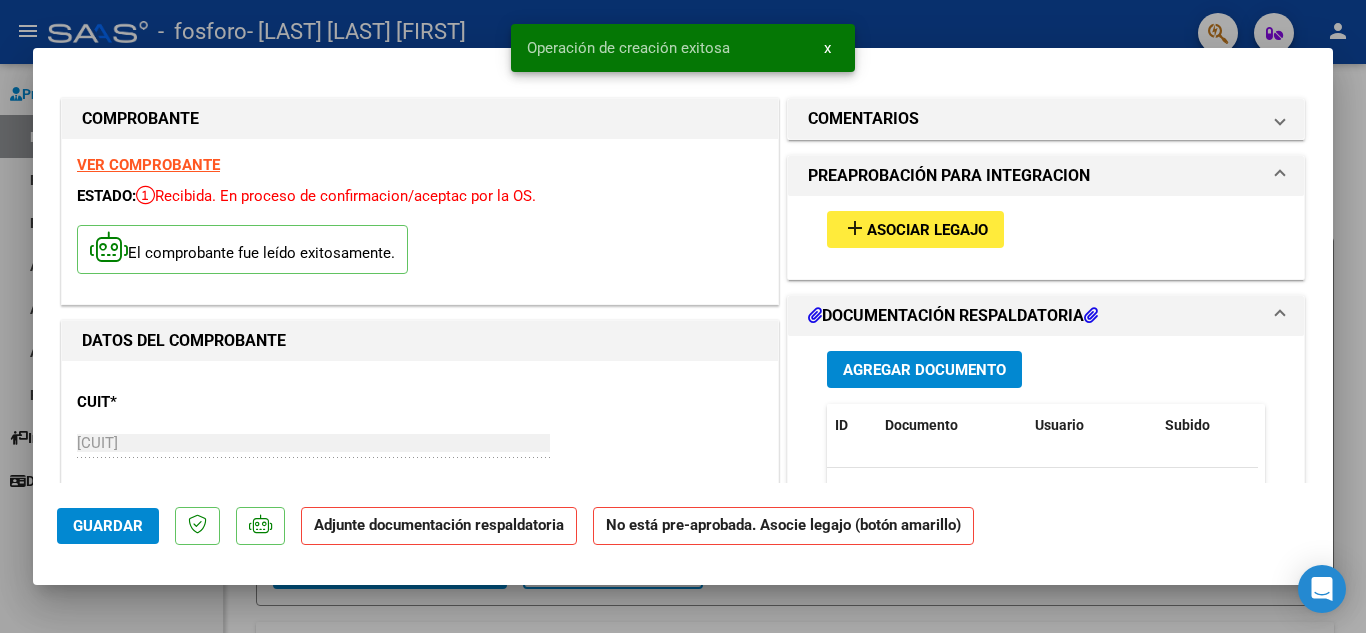 click on "Asociar Legajo" at bounding box center (927, 230) 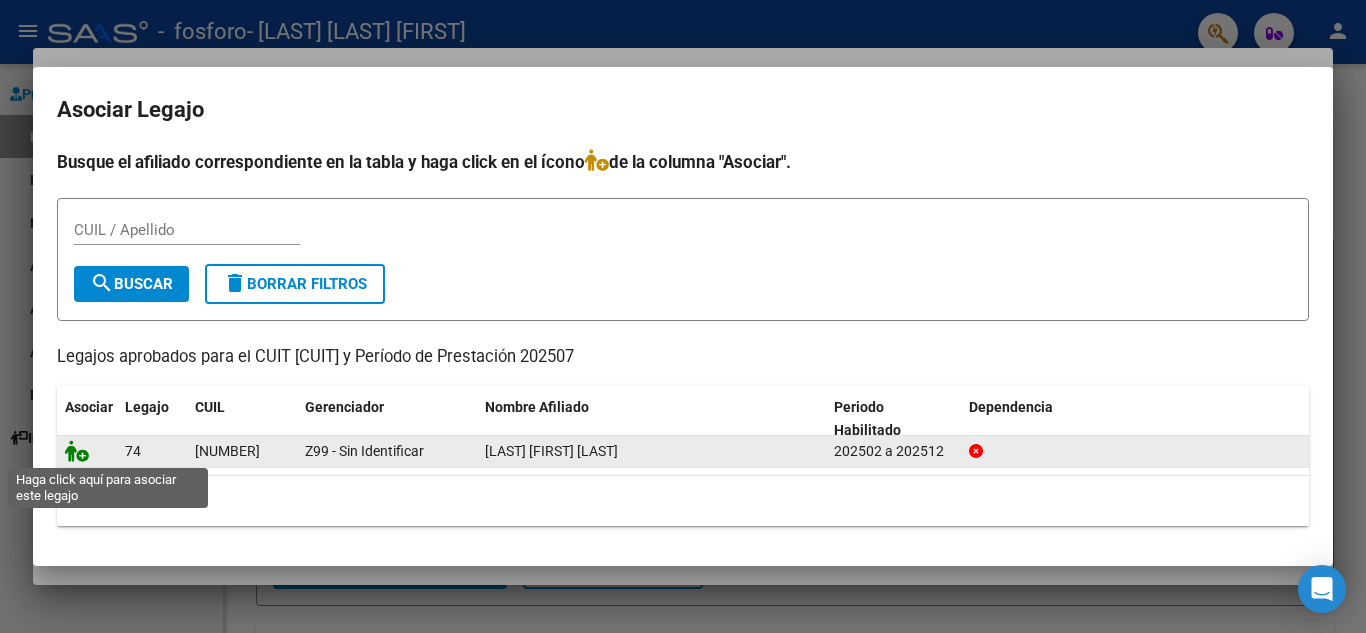 click 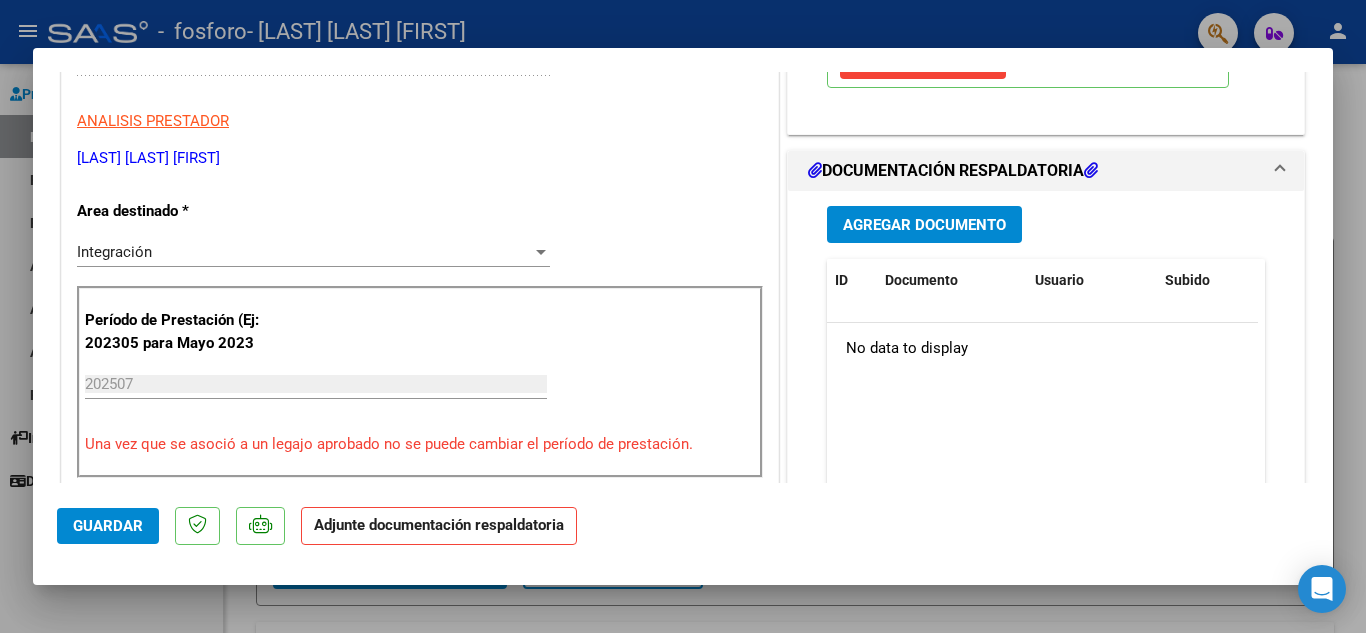scroll, scrollTop: 396, scrollLeft: 0, axis: vertical 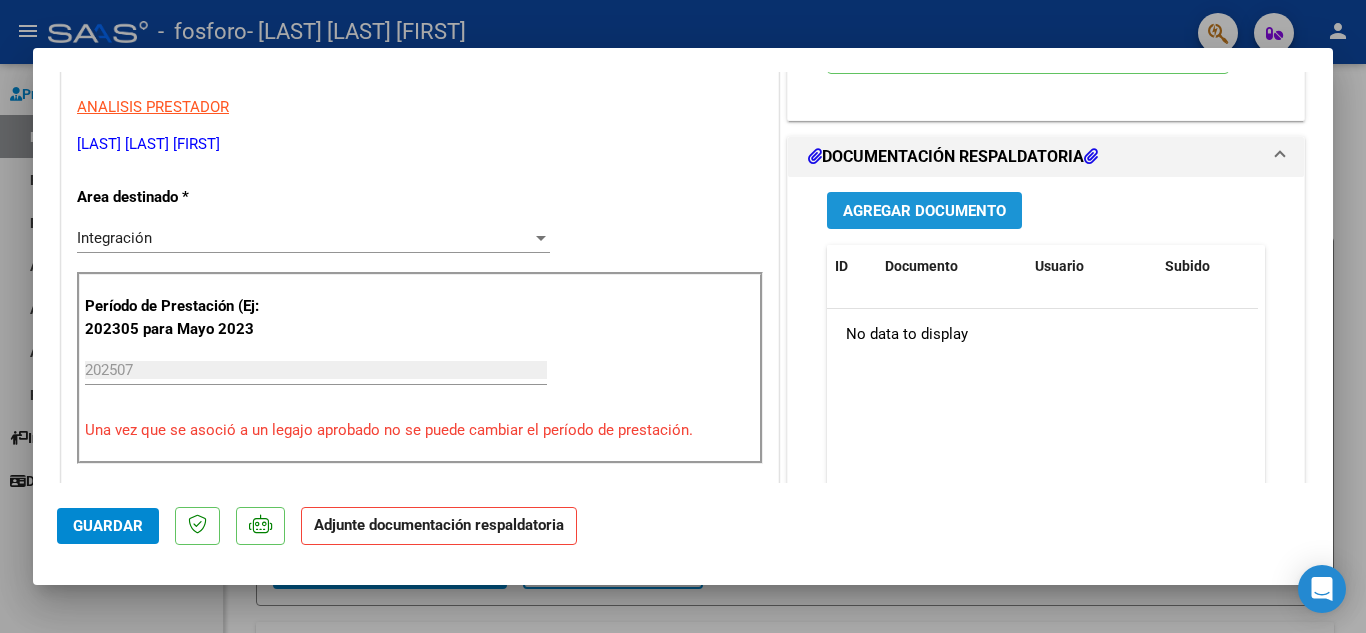 click on "Agregar Documento" at bounding box center (924, 211) 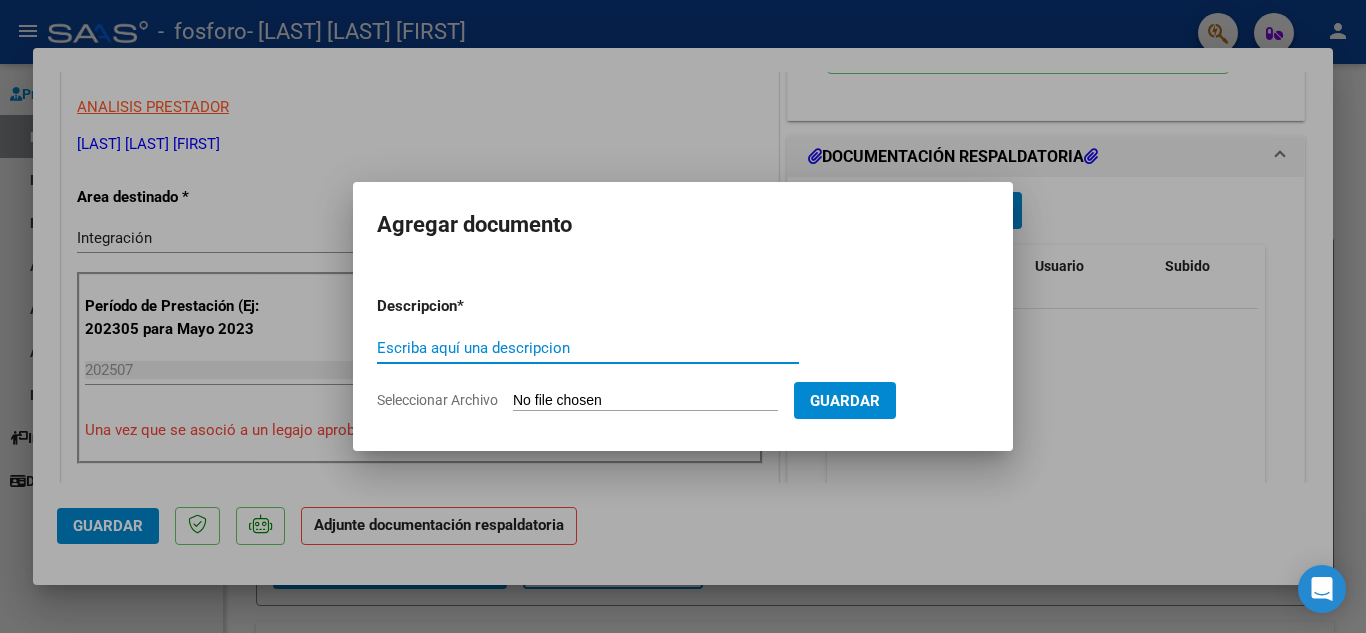 click on "Escriba aquí una descripcion" at bounding box center (588, 348) 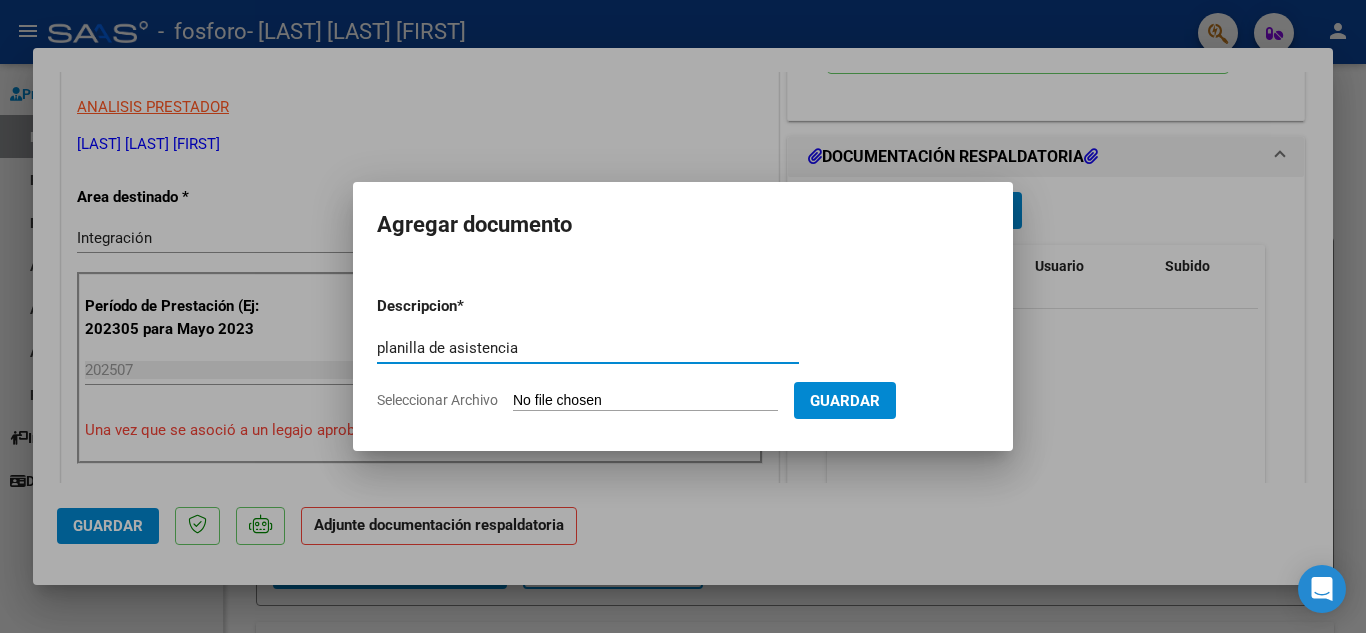 type on "planilla de asistencia" 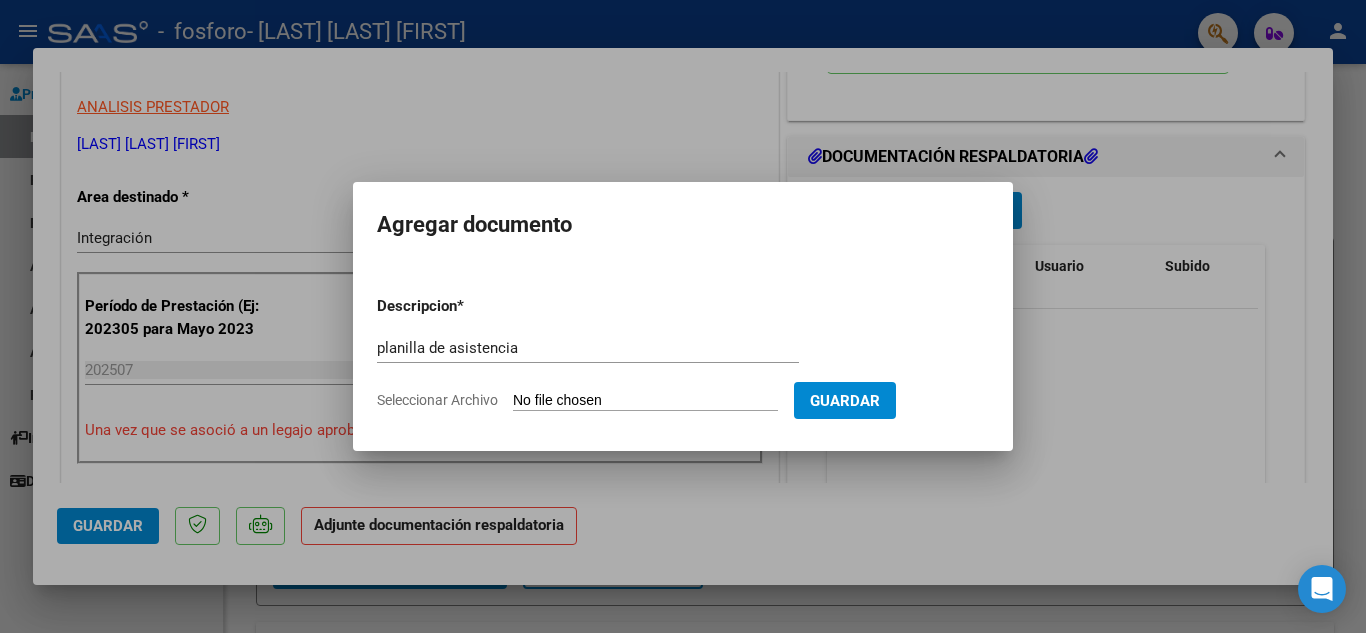 type on "C:\fakepath\PAZ 07.pdf" 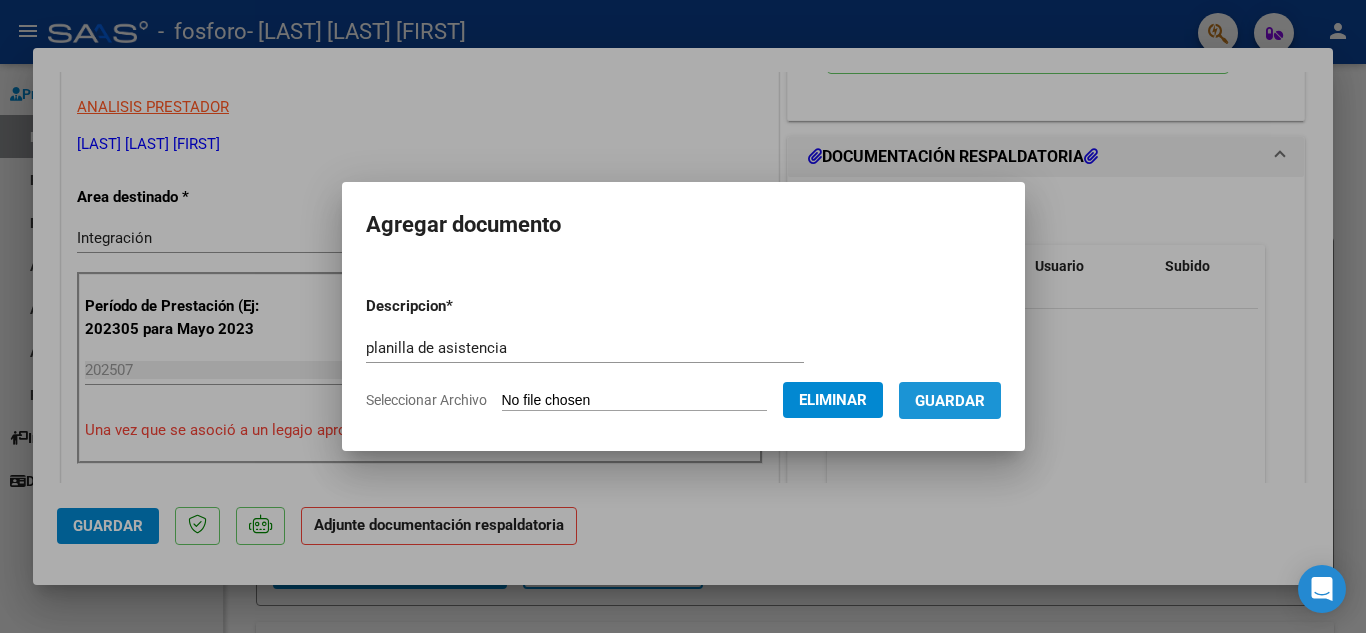 click on "Guardar" at bounding box center [950, 401] 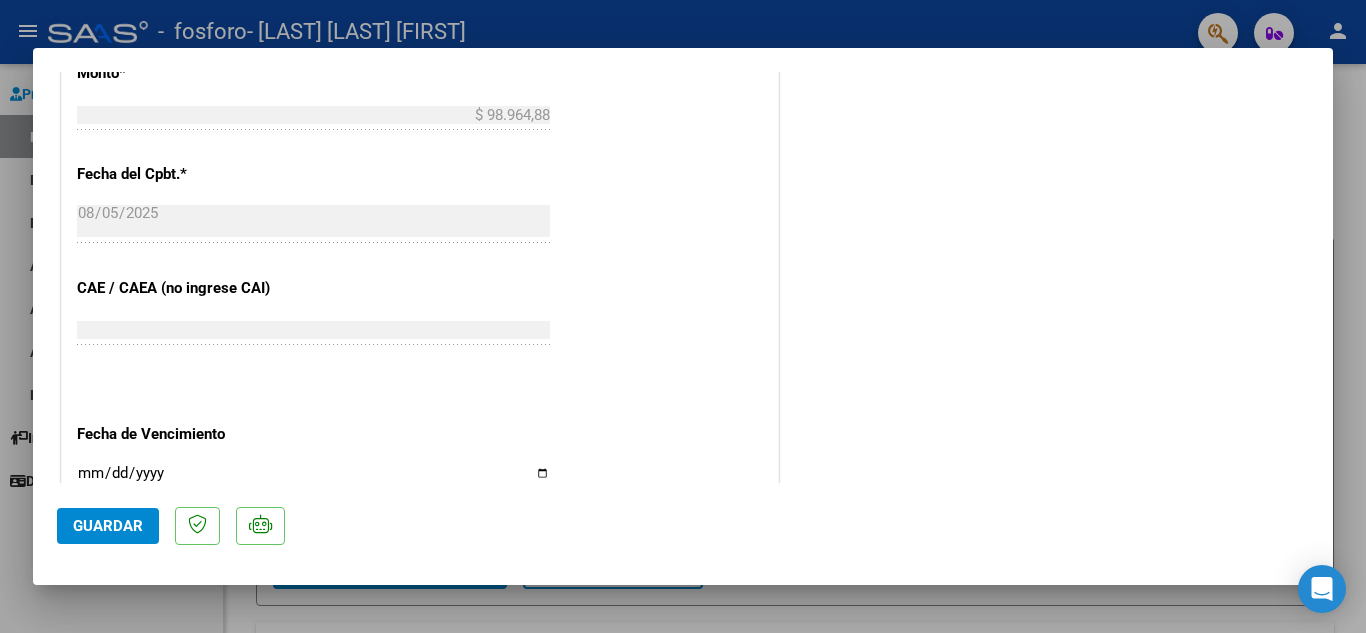 scroll, scrollTop: 1121, scrollLeft: 0, axis: vertical 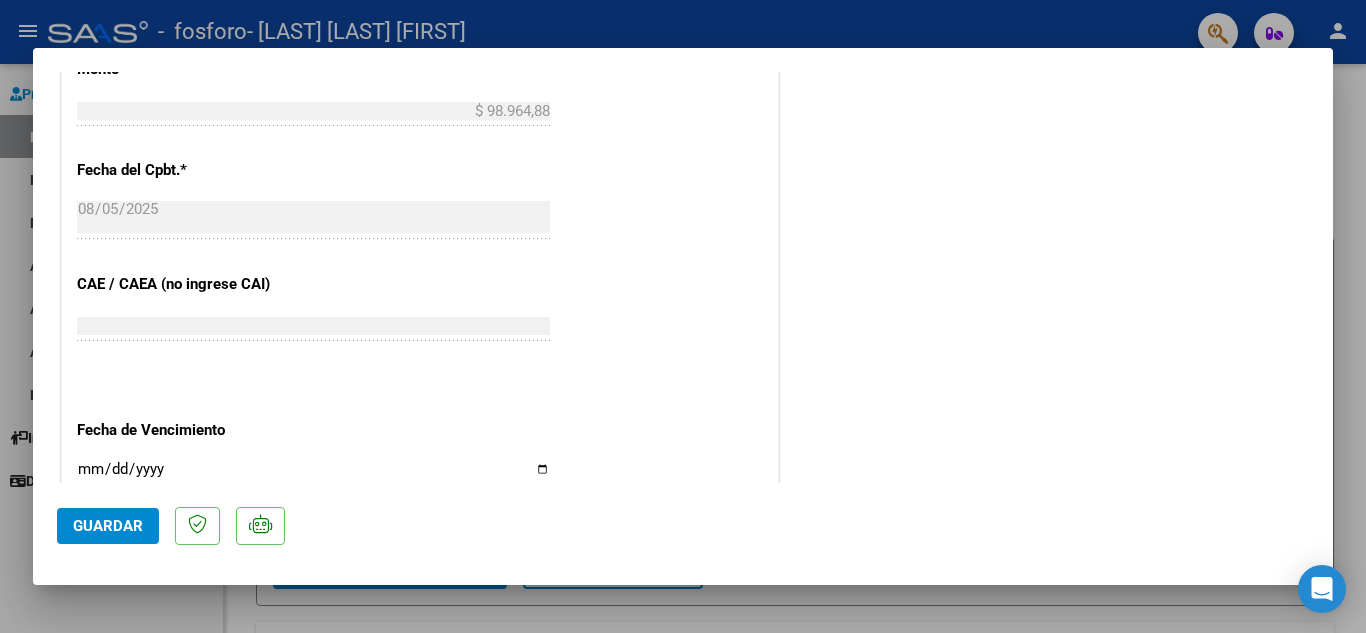 click on "Guardar" 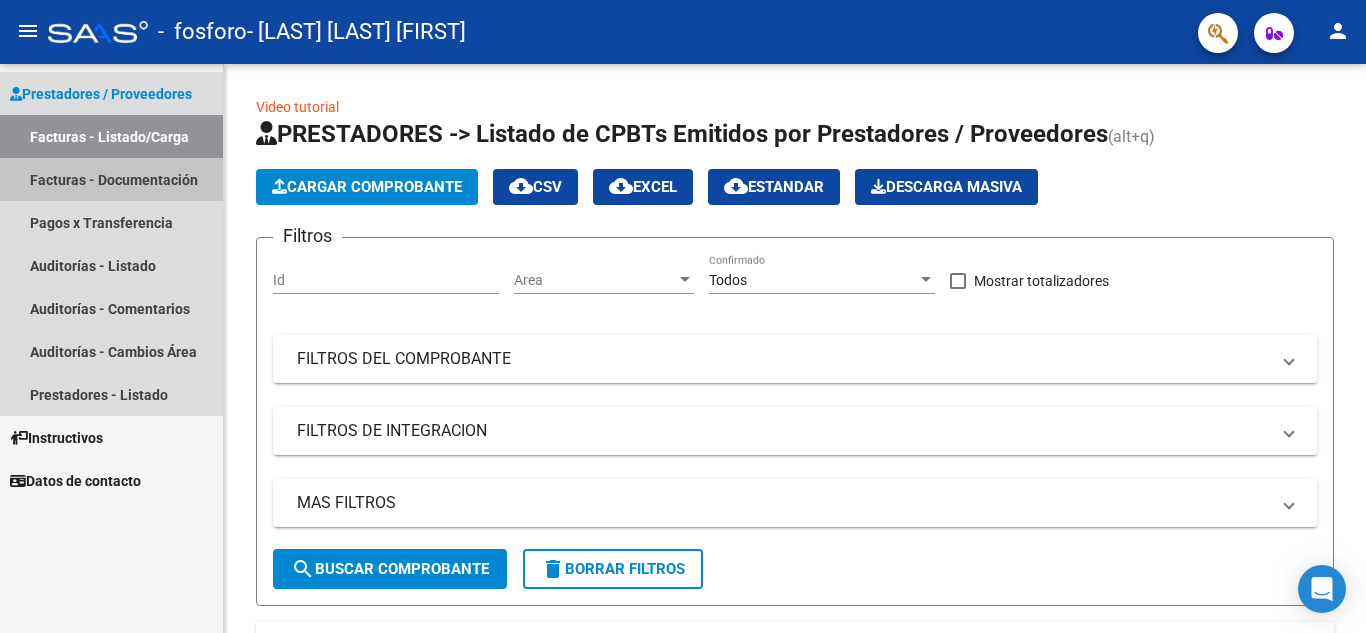 click on "Facturas - Documentación" at bounding box center [111, 179] 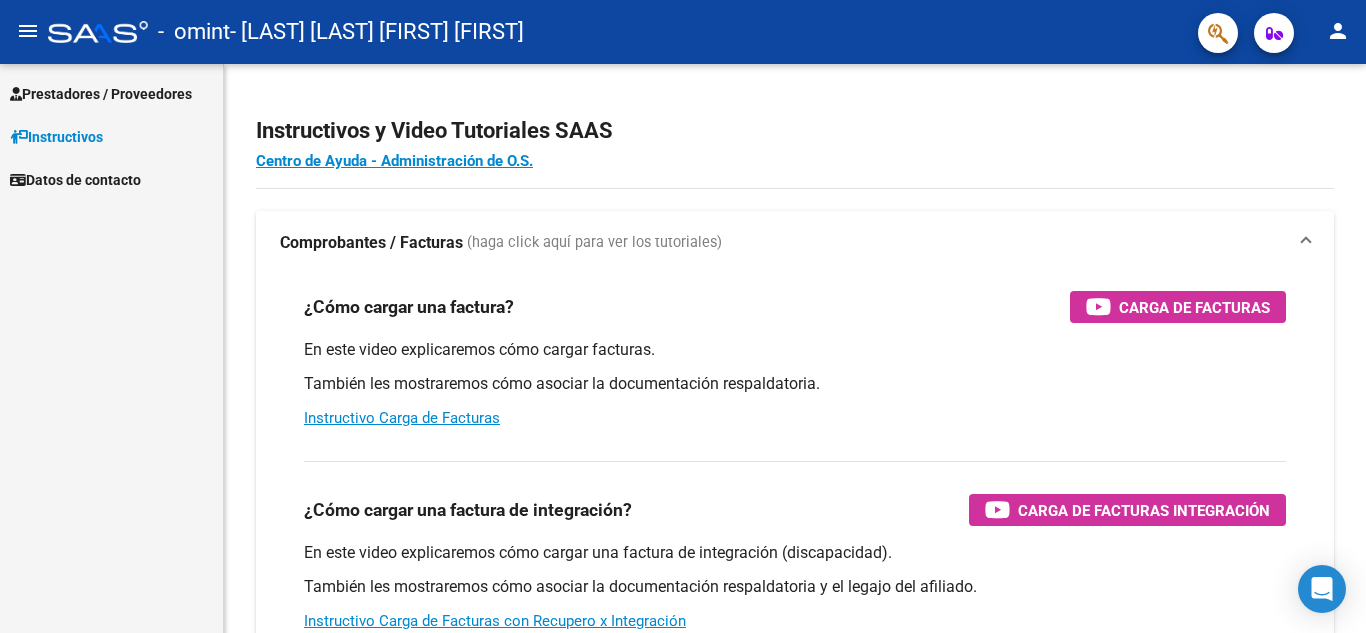 scroll, scrollTop: 0, scrollLeft: 0, axis: both 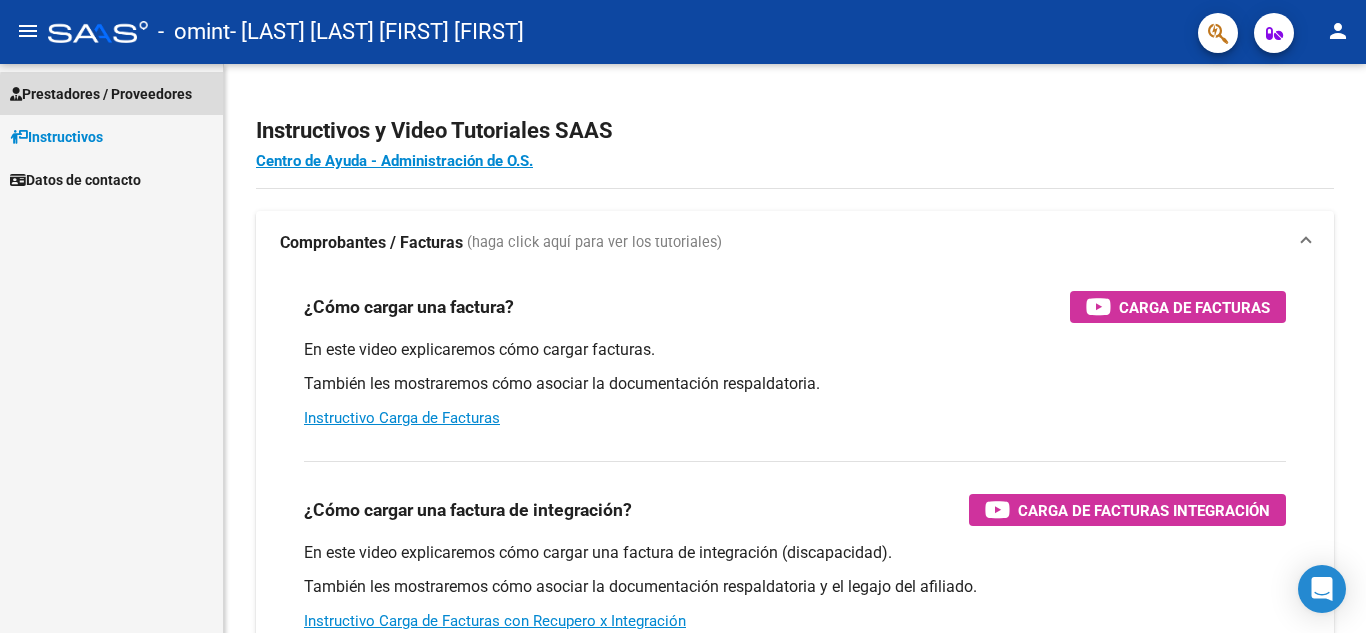 click on "Prestadores / Proveedores" at bounding box center [101, 94] 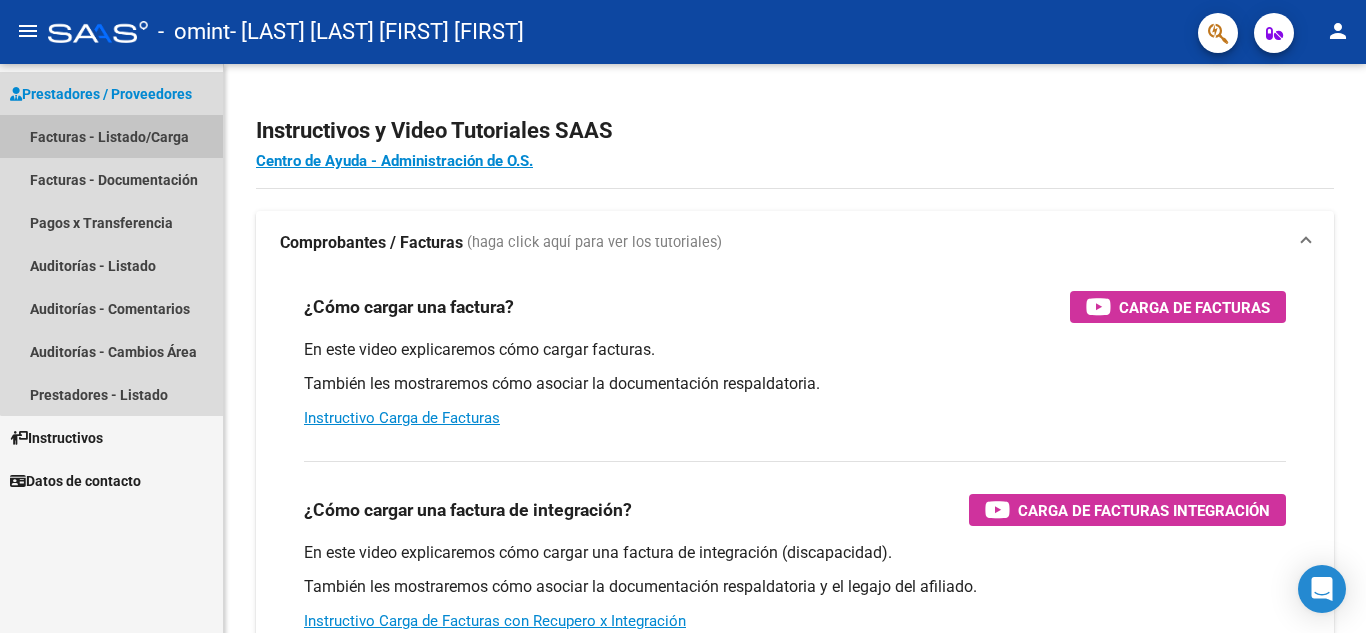 click on "Facturas - Listado/Carga" at bounding box center [111, 136] 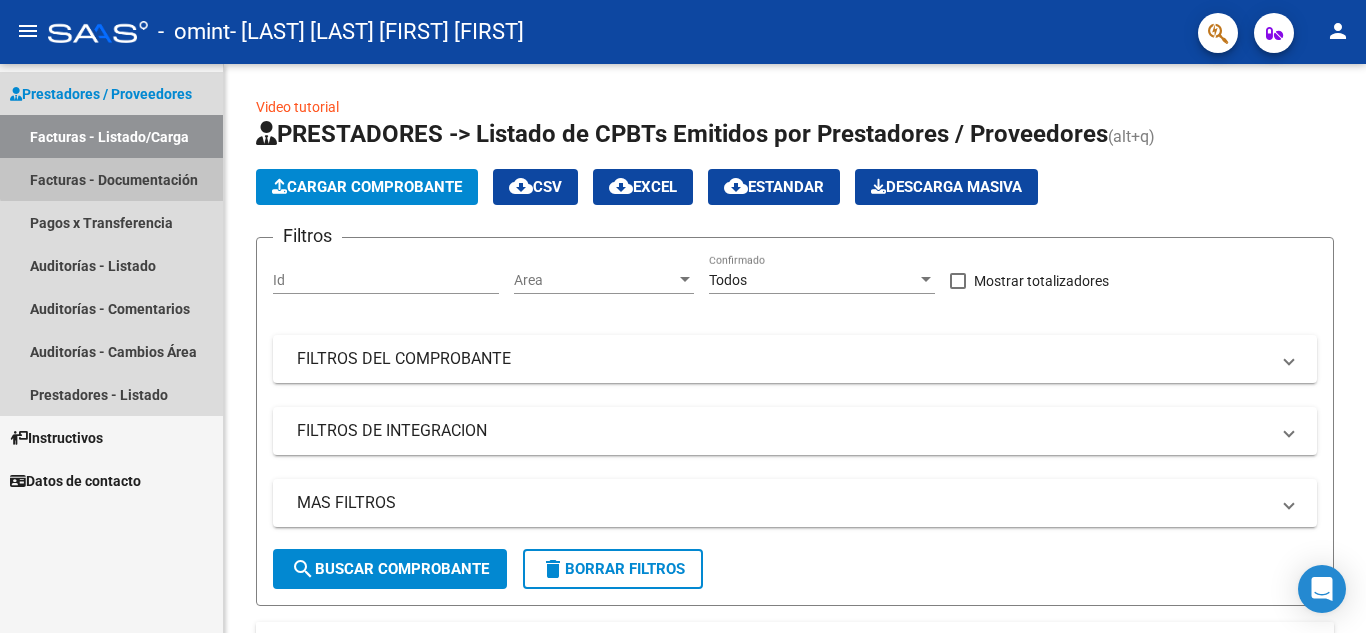 click on "Facturas - Documentación" at bounding box center (111, 179) 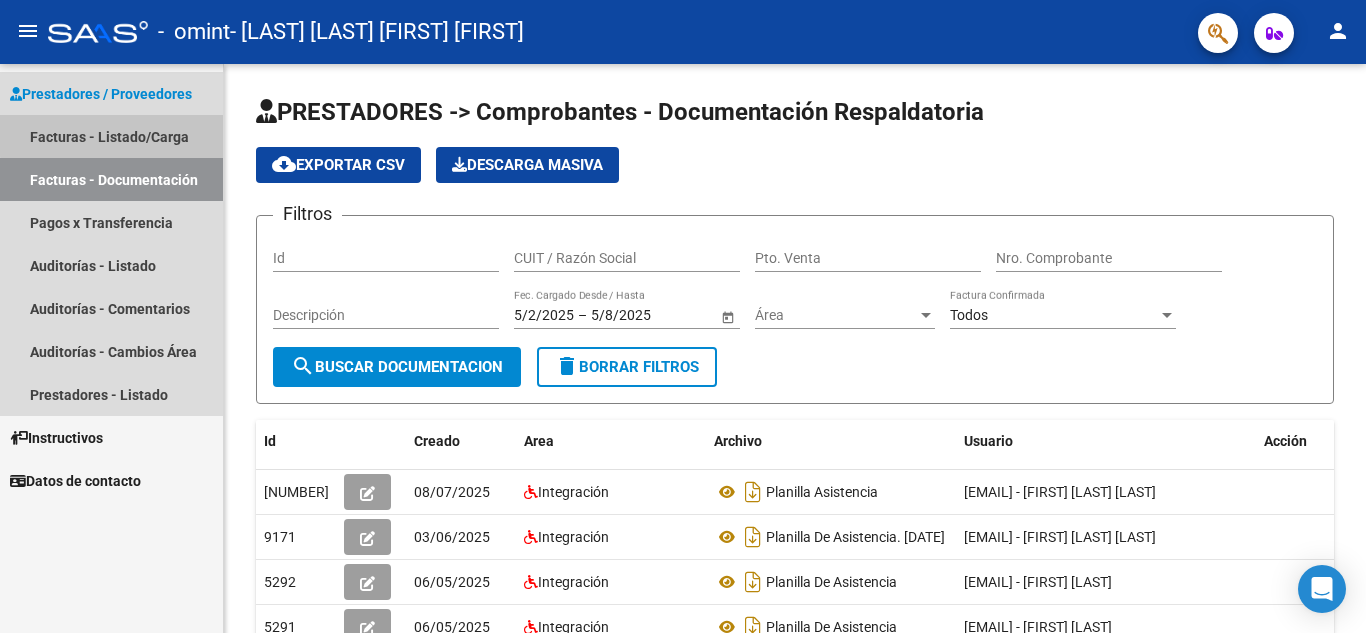 click on "Facturas - Listado/Carga" at bounding box center (111, 136) 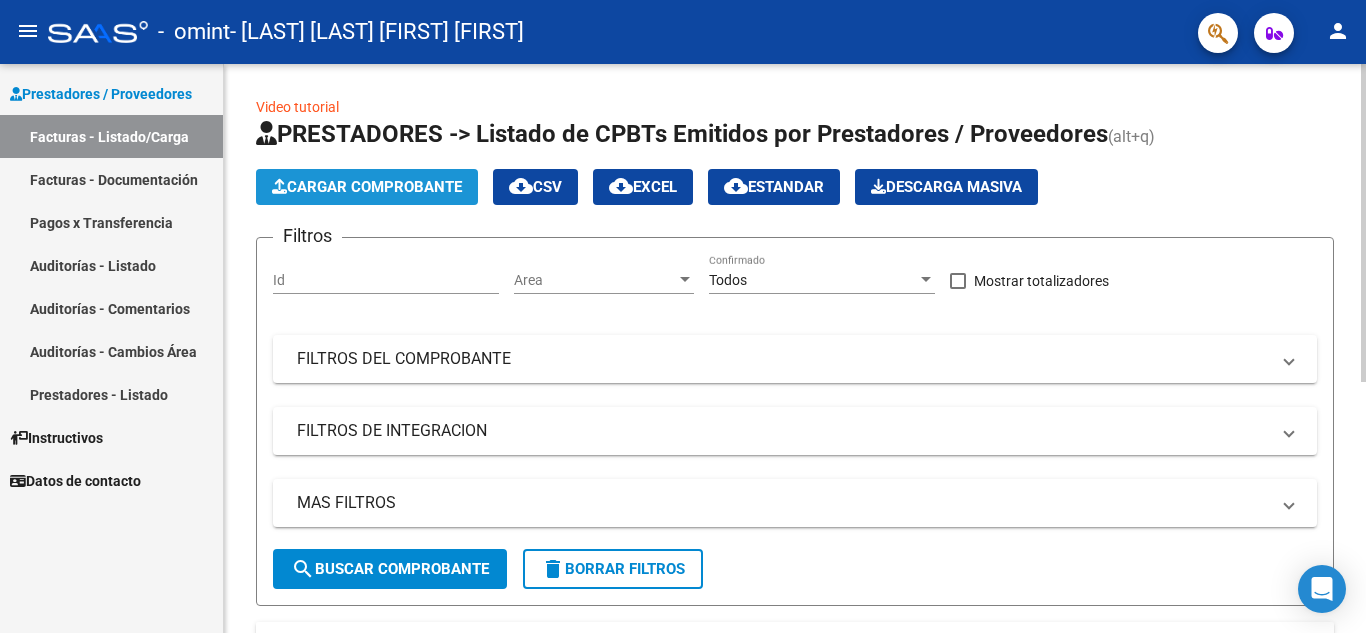 click on "Cargar Comprobante" 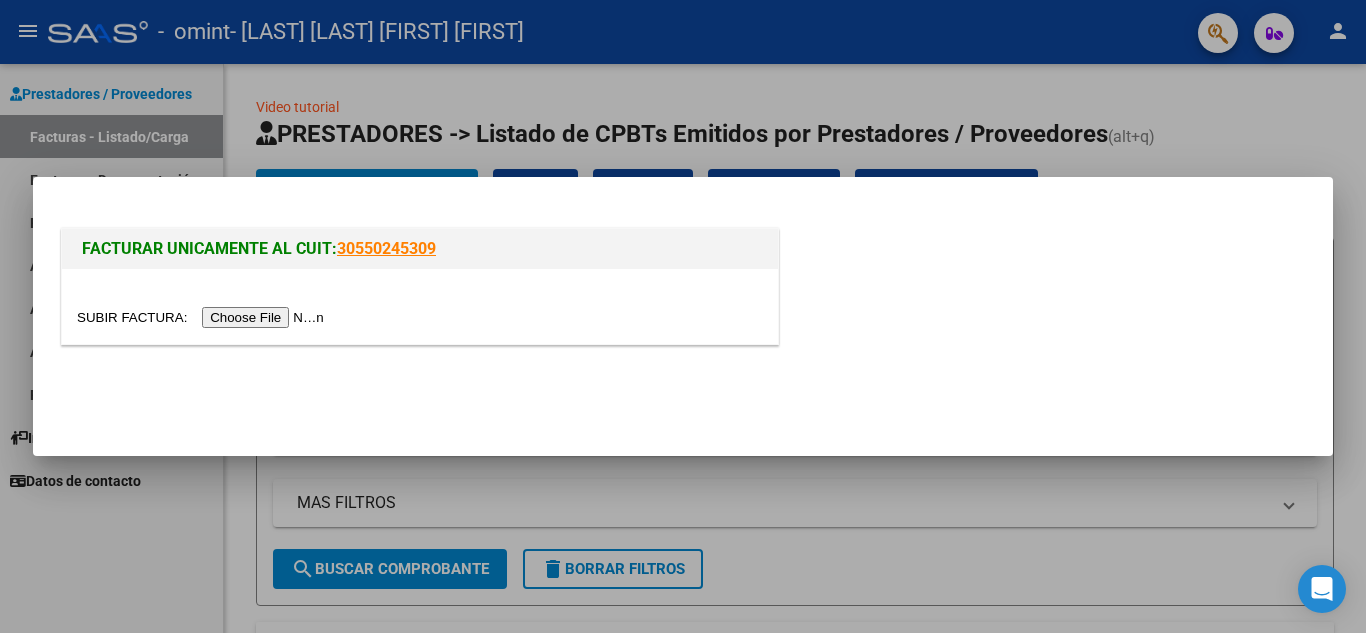 click at bounding box center [203, 317] 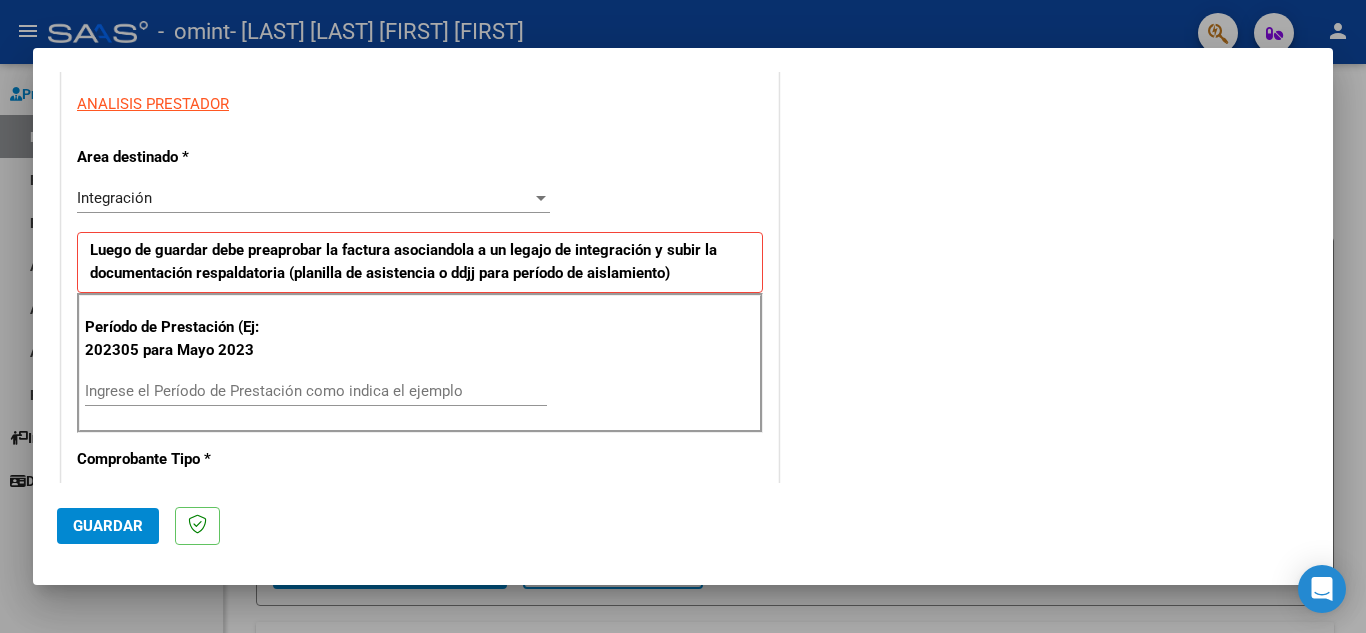 scroll, scrollTop: 400, scrollLeft: 0, axis: vertical 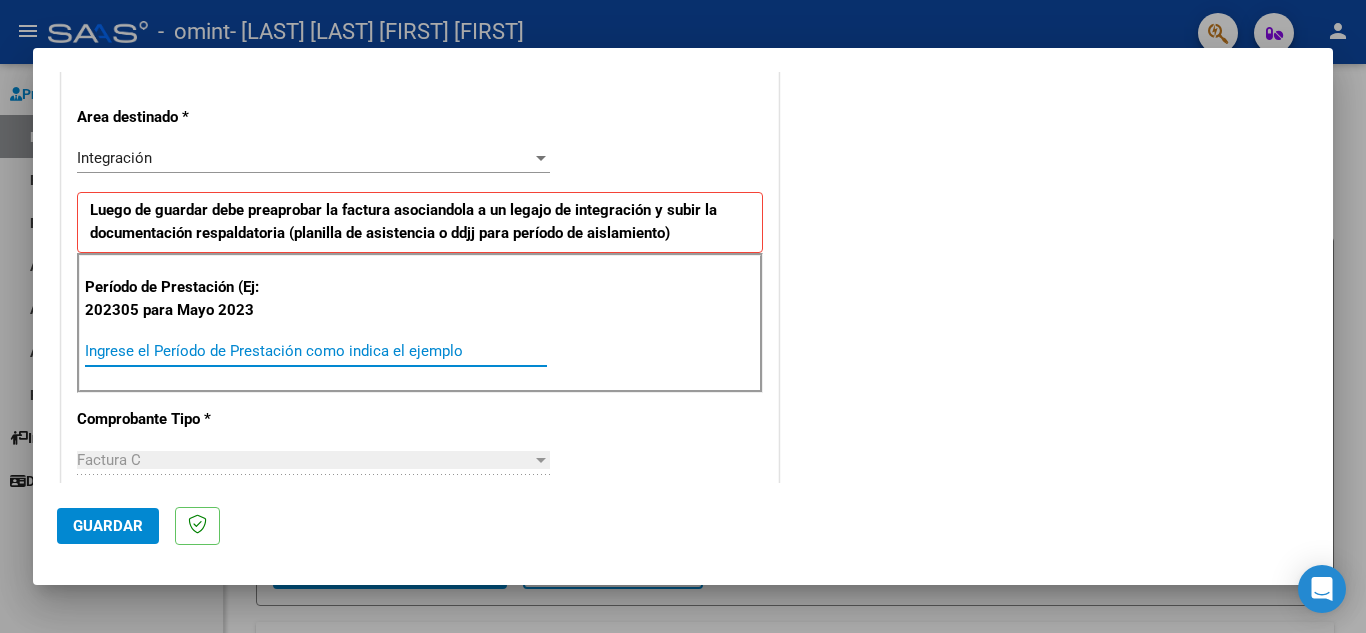 click on "Ingrese el Período de Prestación como indica el ejemplo" at bounding box center [316, 351] 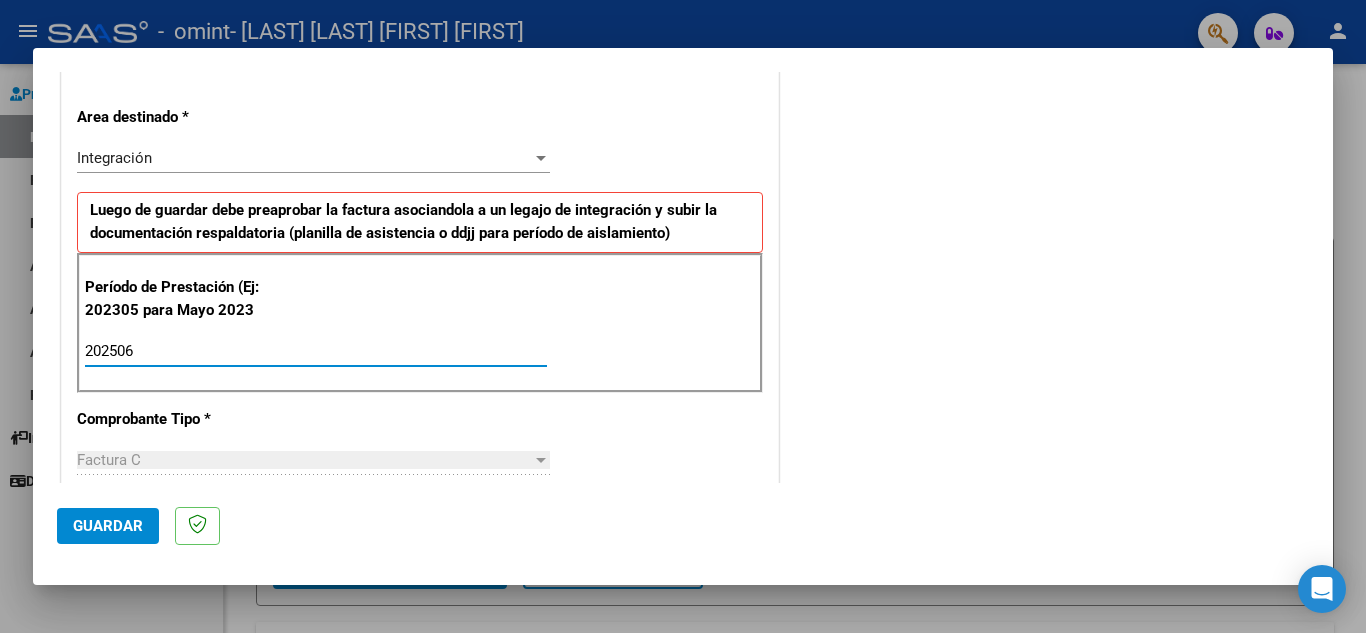 type on "202507" 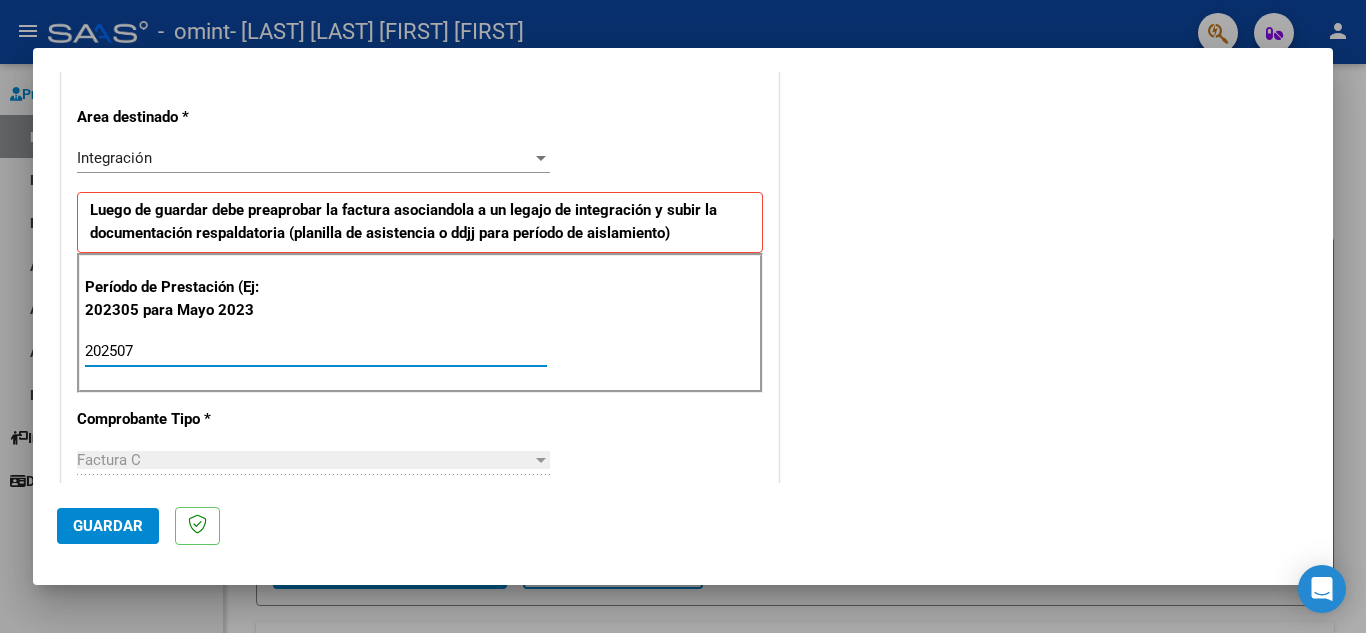 click on "CUIT  *   27-40264389-2 Ingresar CUIT  ANALISIS PRESTADOR  Area destinado * Integración Seleccionar Area Luego de guardar debe preaprobar la factura asociandola a un legajo de integración y subir la documentación respaldatoria (planilla de asistencia o ddjj para período de aislamiento)  Período de Prestación (Ej: 202305 para Mayo 2023    202507 Ingrese el Período de Prestación como indica el ejemplo   Comprobante Tipo * Factura C Seleccionar Tipo Punto de Venta  *   2 Ingresar el Nro.  Número  *   998 Ingresar el Nro.  Monto  *   $ 98.964,88 Ingresar el monto  Fecha del Cpbt.  *   2025-08-05 Ingresar la fecha  CAE / CAEA (no ingrese CAI)    75312088148885 Ingresar el CAE o CAEA (no ingrese CAI)  Fecha de Vencimiento    Ingresar la fecha  Ref. Externa    Ingresar la ref.  N° Liquidación    Ingresar el N° Liquidación" at bounding box center (420, 655) 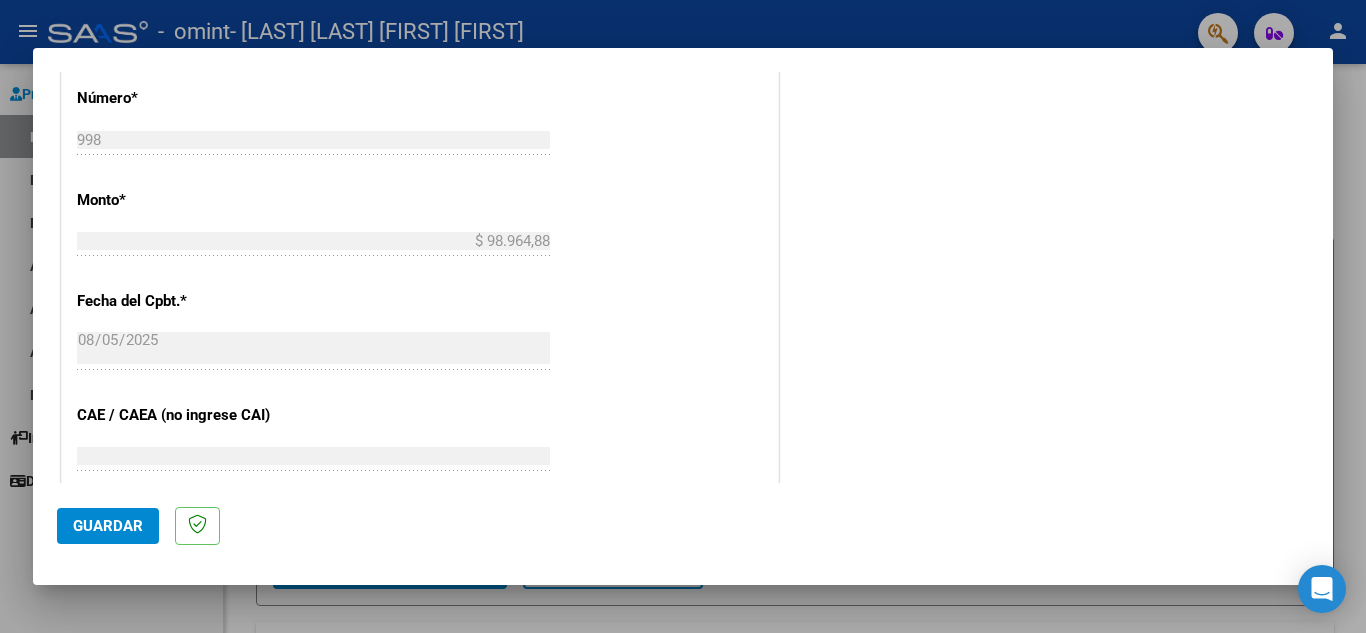 scroll, scrollTop: 927, scrollLeft: 0, axis: vertical 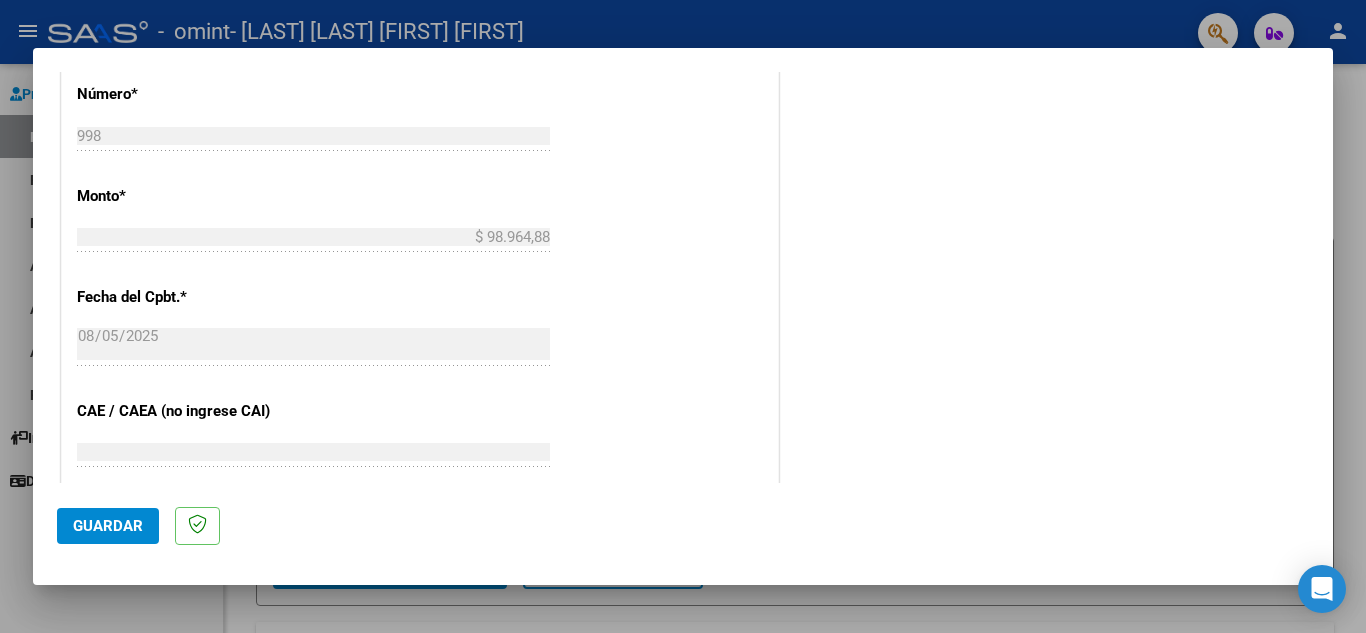 drag, startPoint x: 1296, startPoint y: 349, endPoint x: 1287, endPoint y: 364, distance: 17.492855 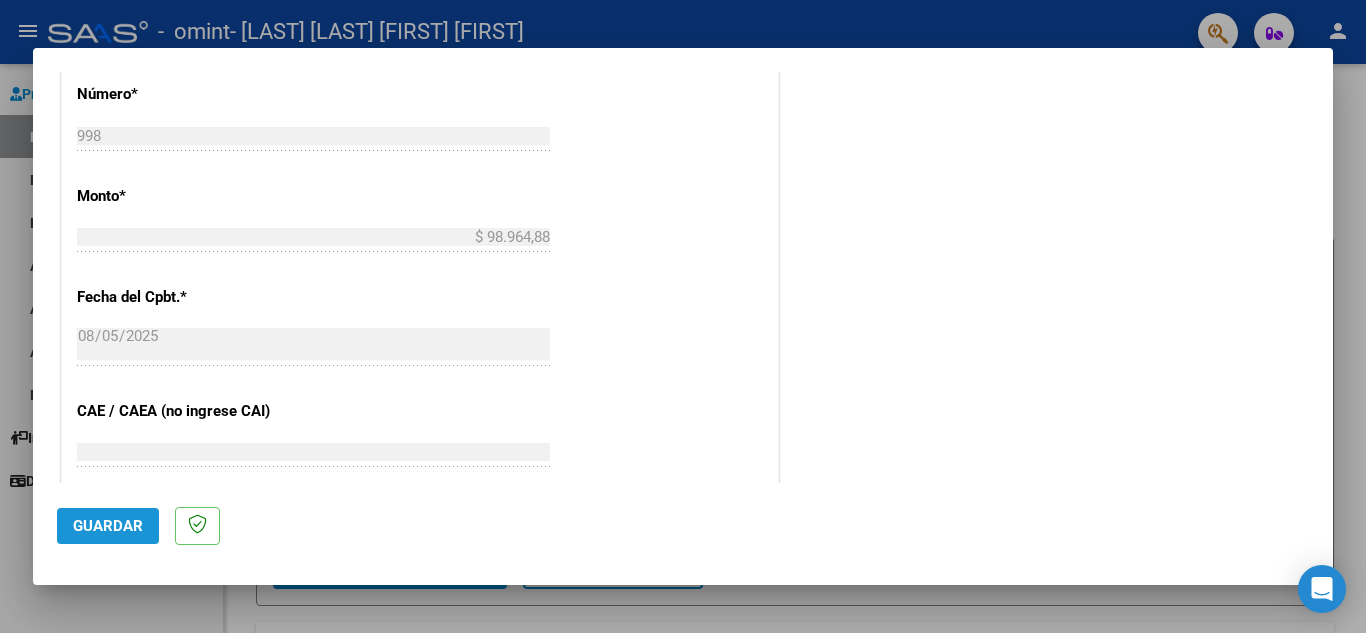 click on "Guardar" 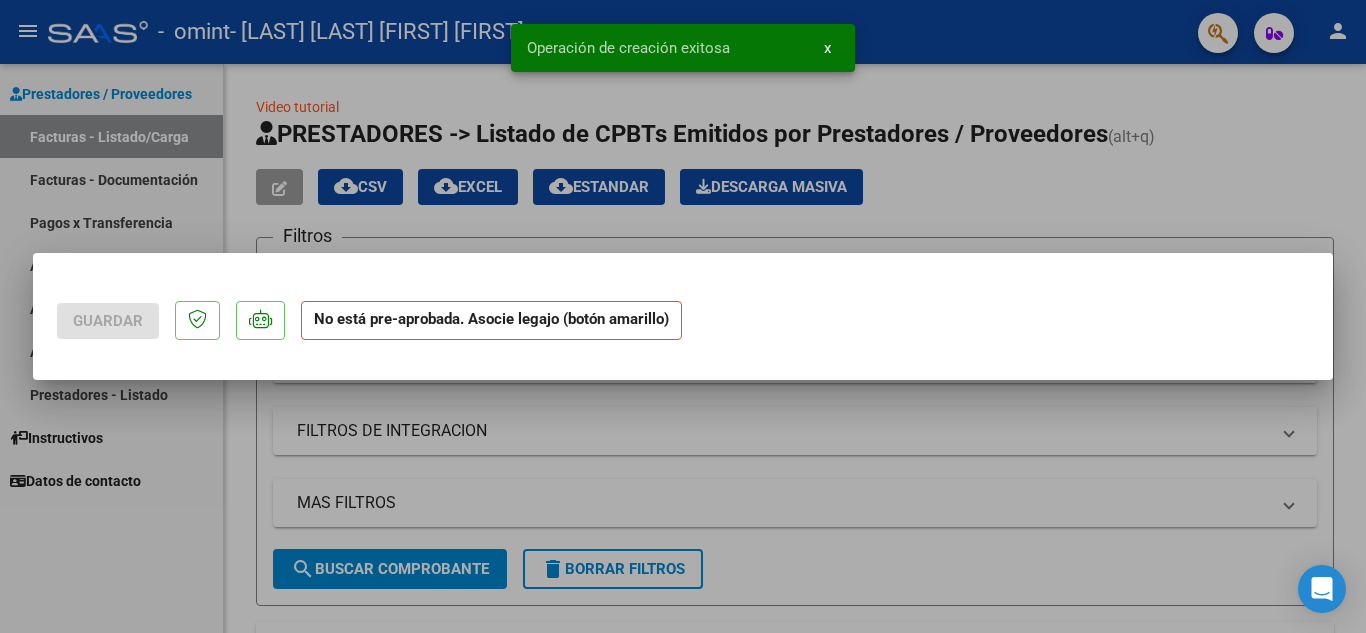 scroll, scrollTop: 0, scrollLeft: 0, axis: both 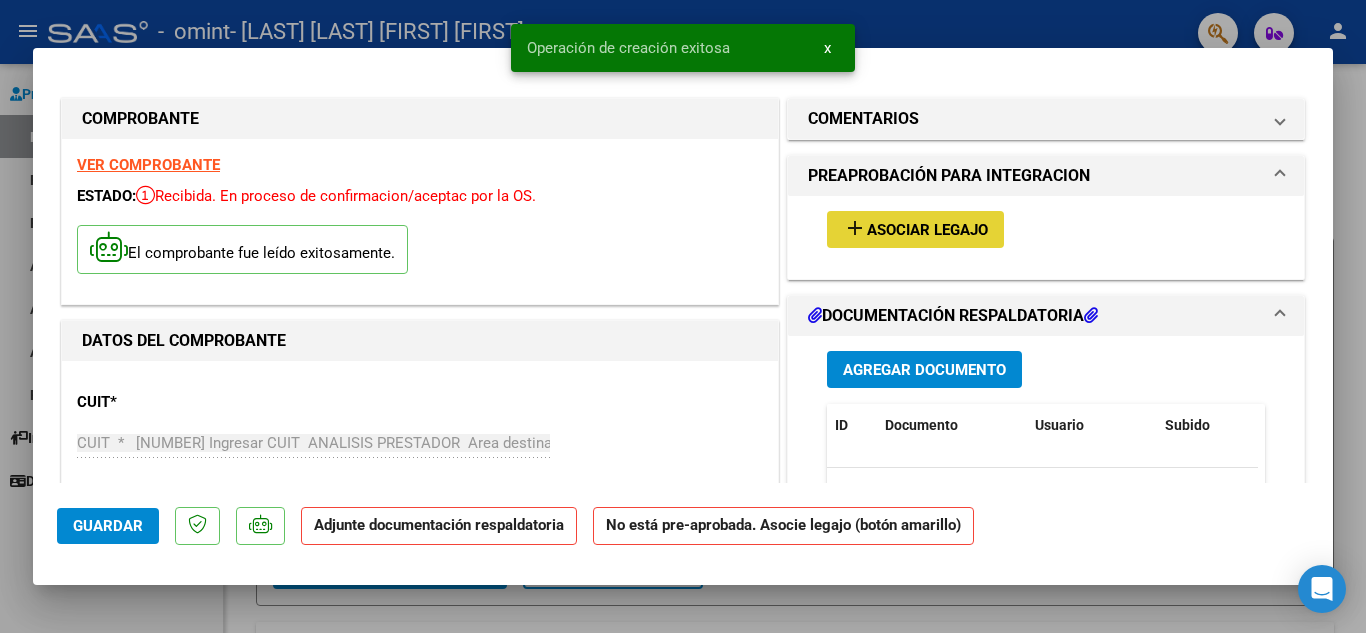 click on "add Asociar Legajo" at bounding box center [915, 229] 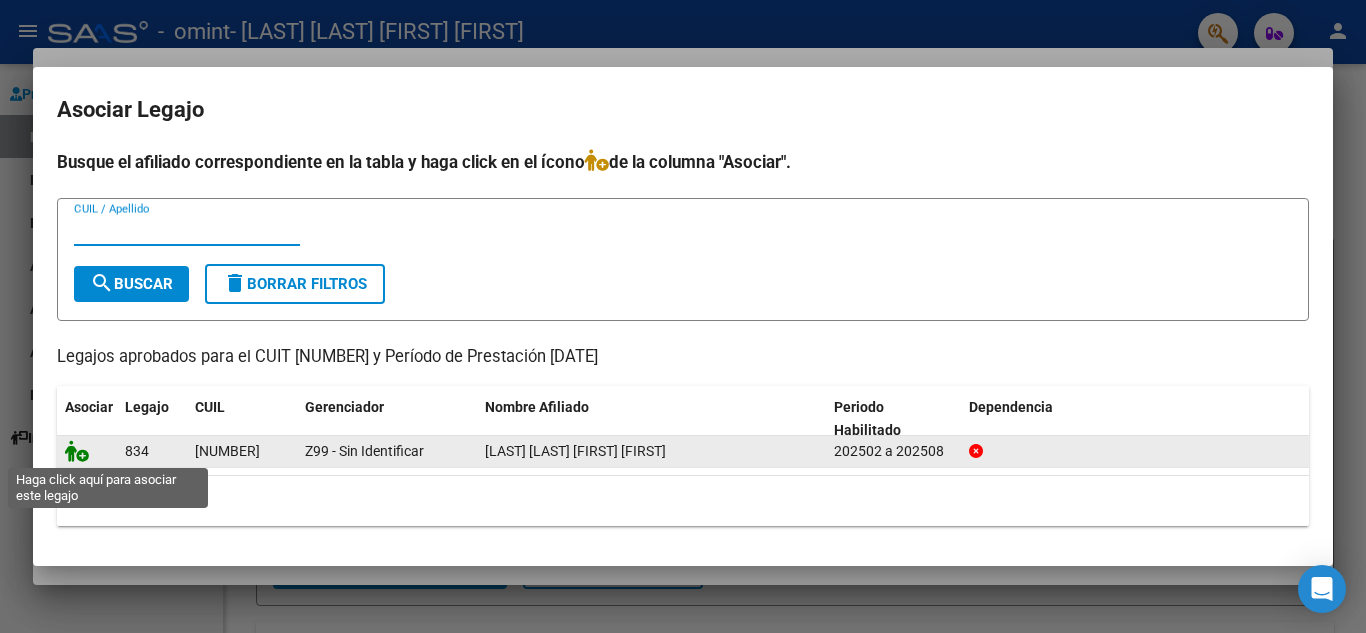 click 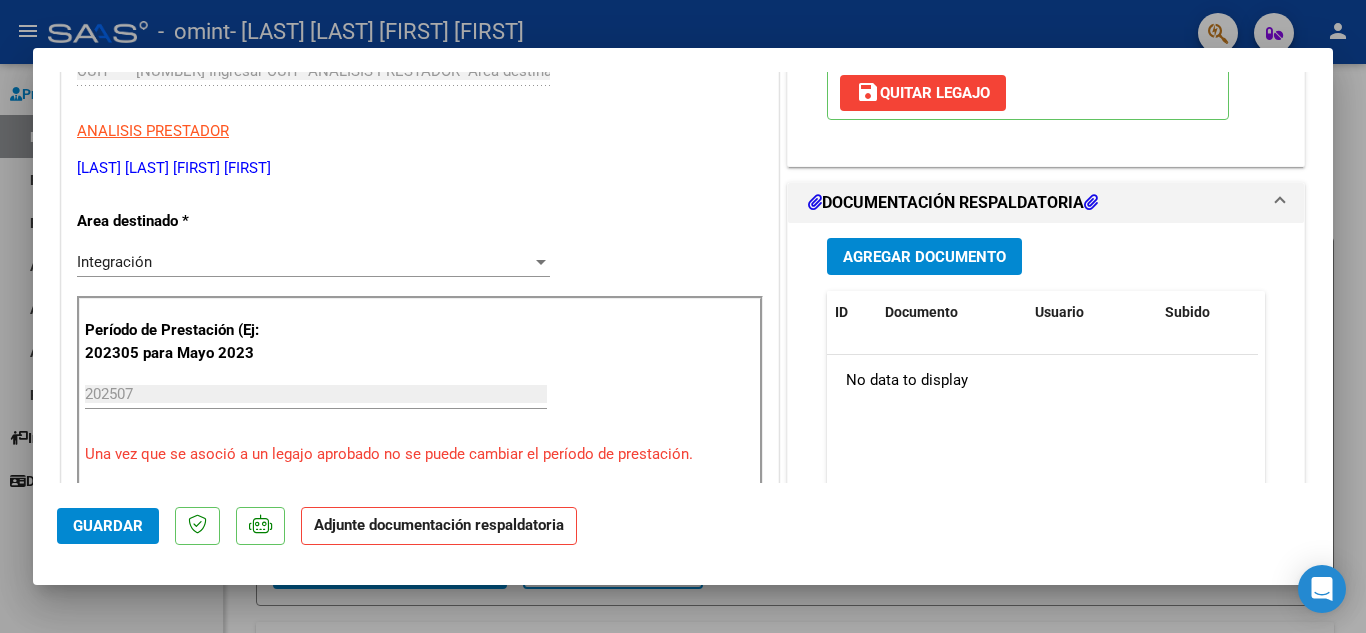 scroll, scrollTop: 425, scrollLeft: 0, axis: vertical 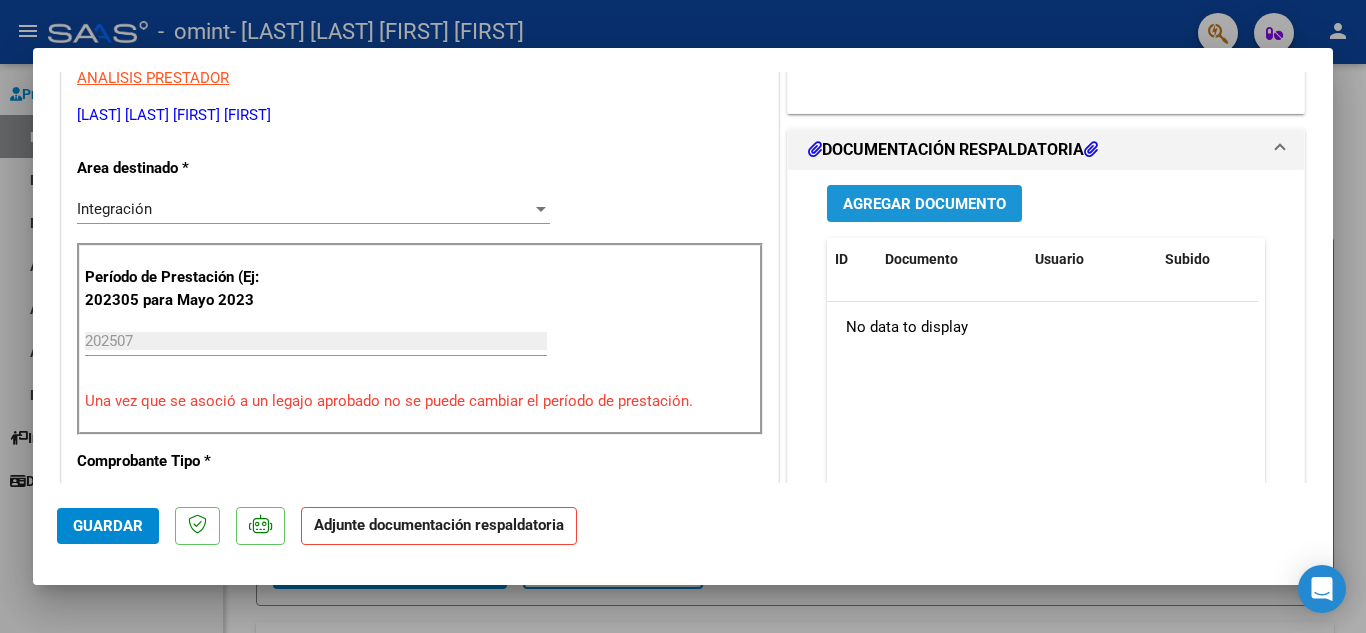 click on "Agregar Documento" at bounding box center [924, 203] 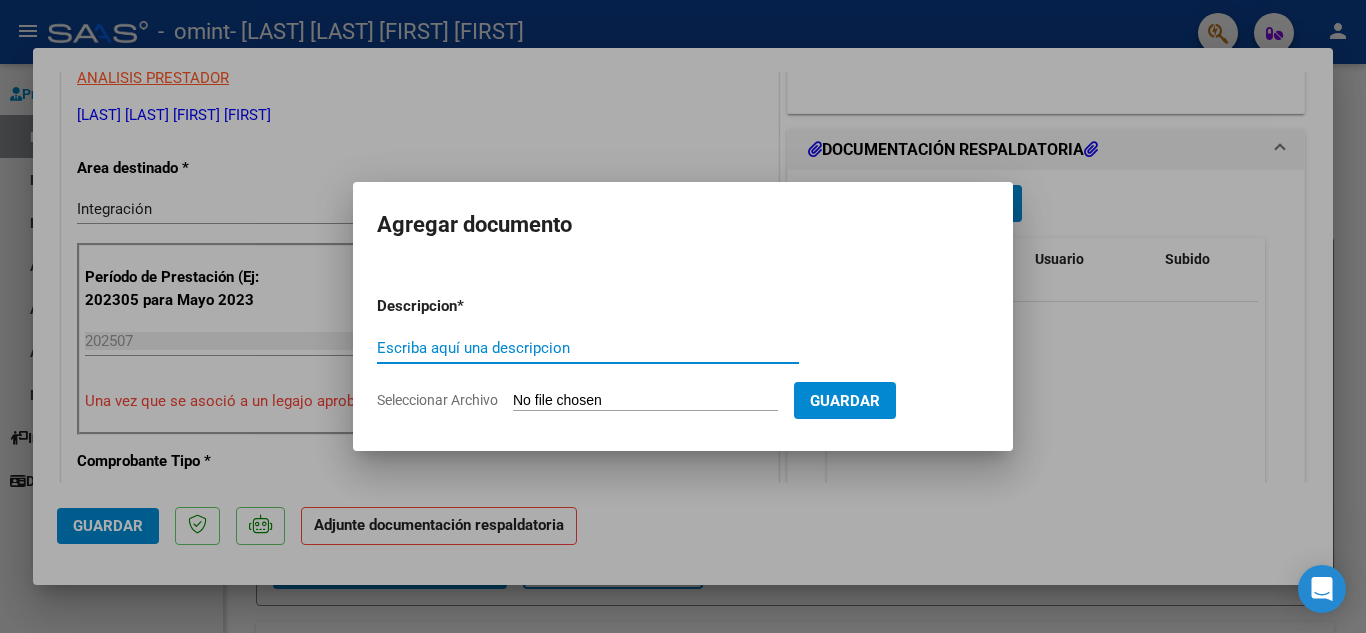 click on "Escriba aquí una descripcion" at bounding box center (588, 348) 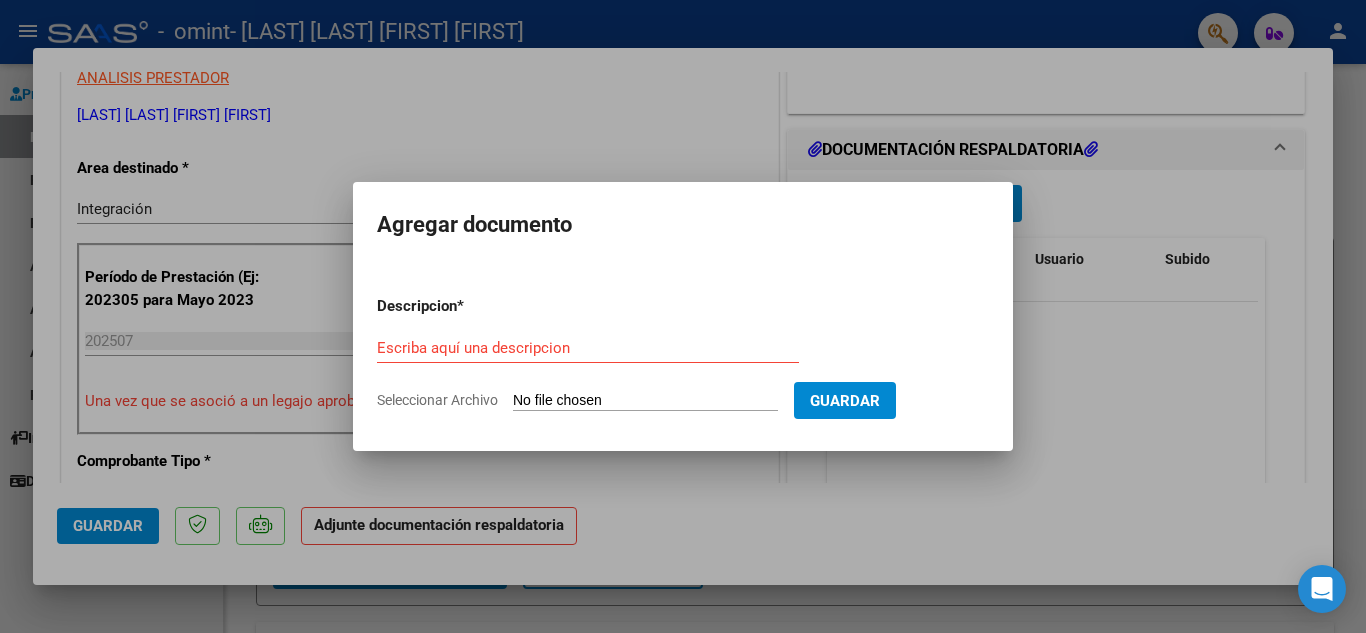 click on "Escriba aquí una descripcion" at bounding box center [588, 348] 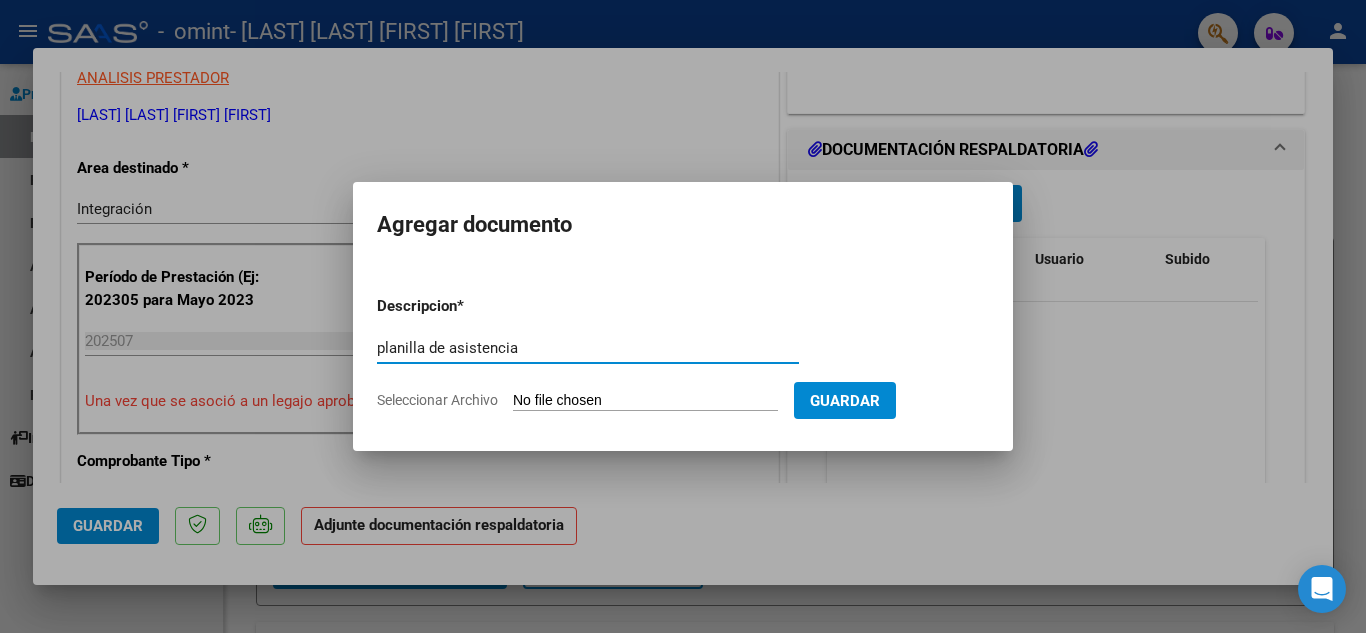 type on "planilla de asistencia" 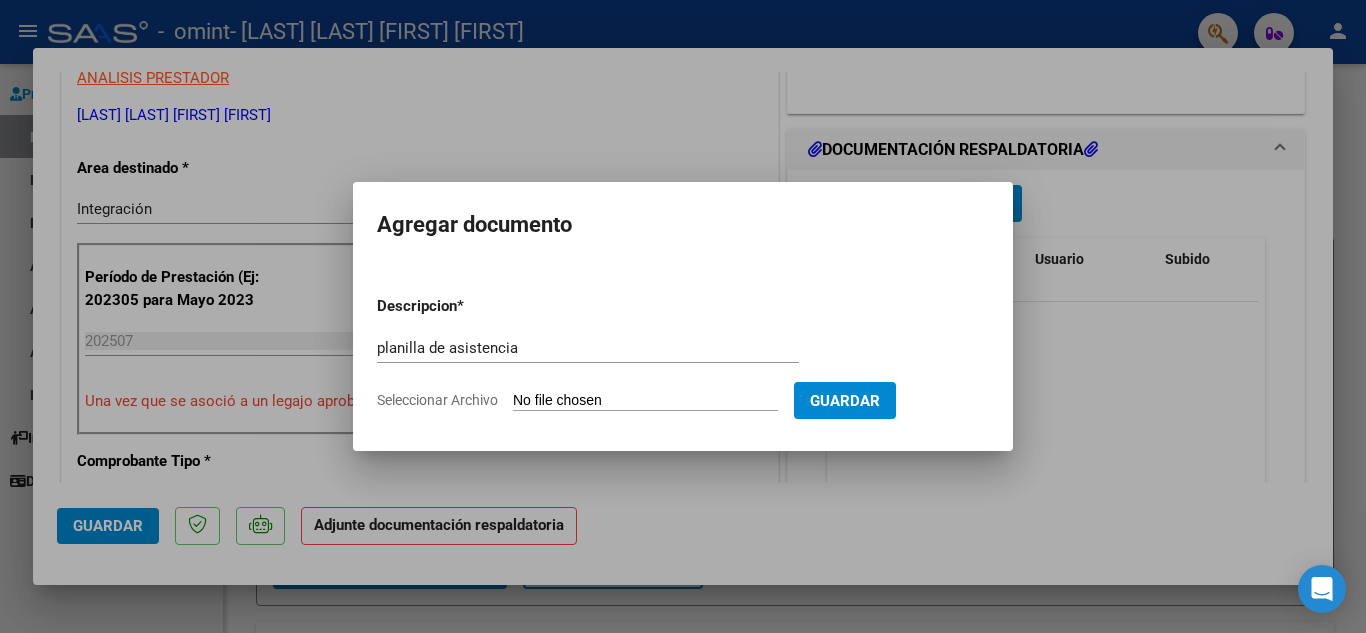 click on "Seleccionar Archivo" at bounding box center [645, 401] 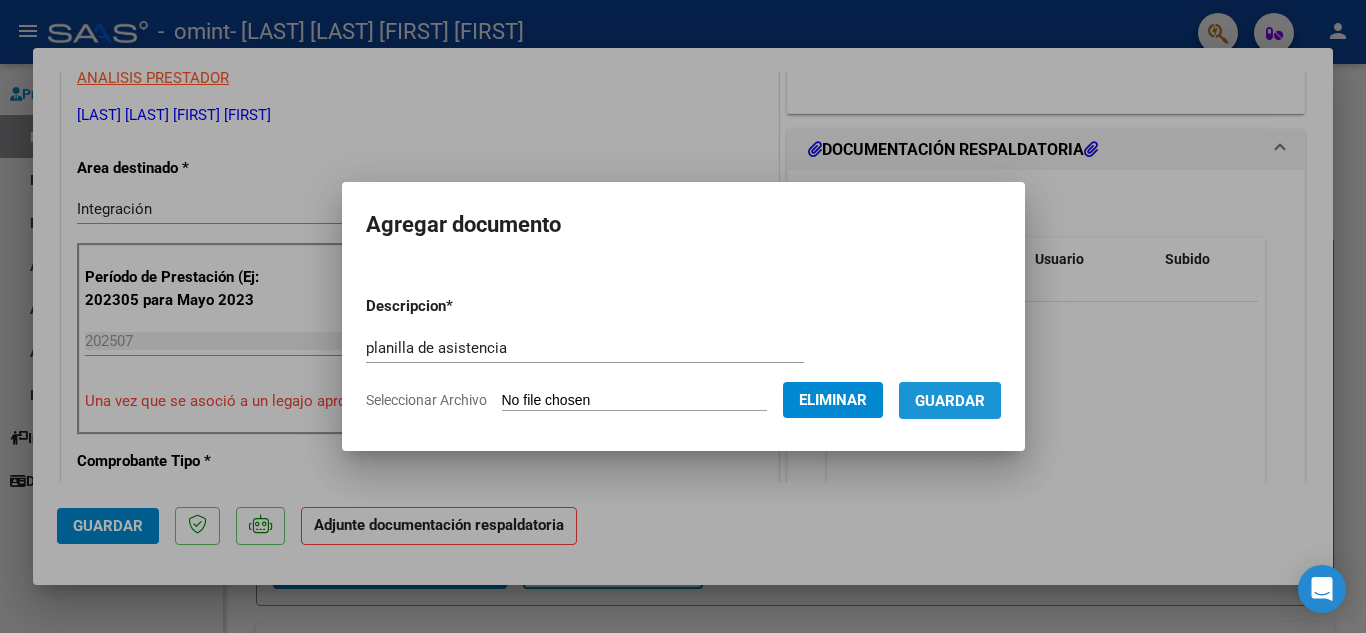 click on "Guardar" at bounding box center (950, 401) 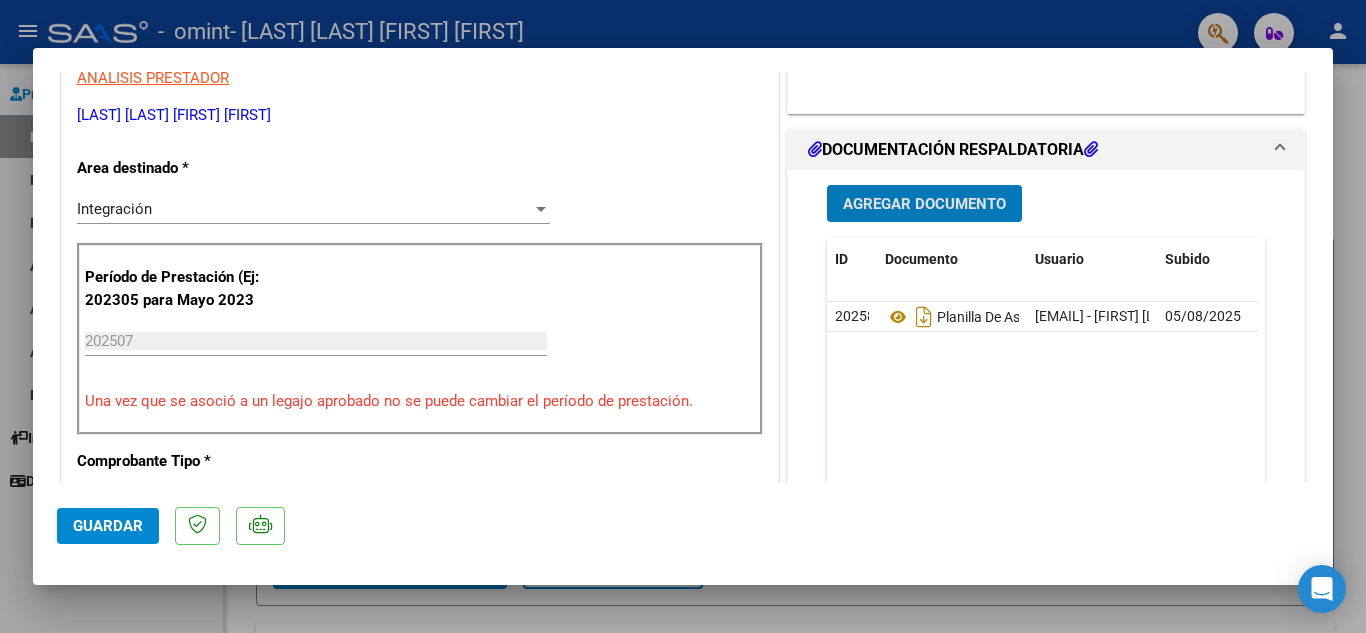 click on "Guardar" 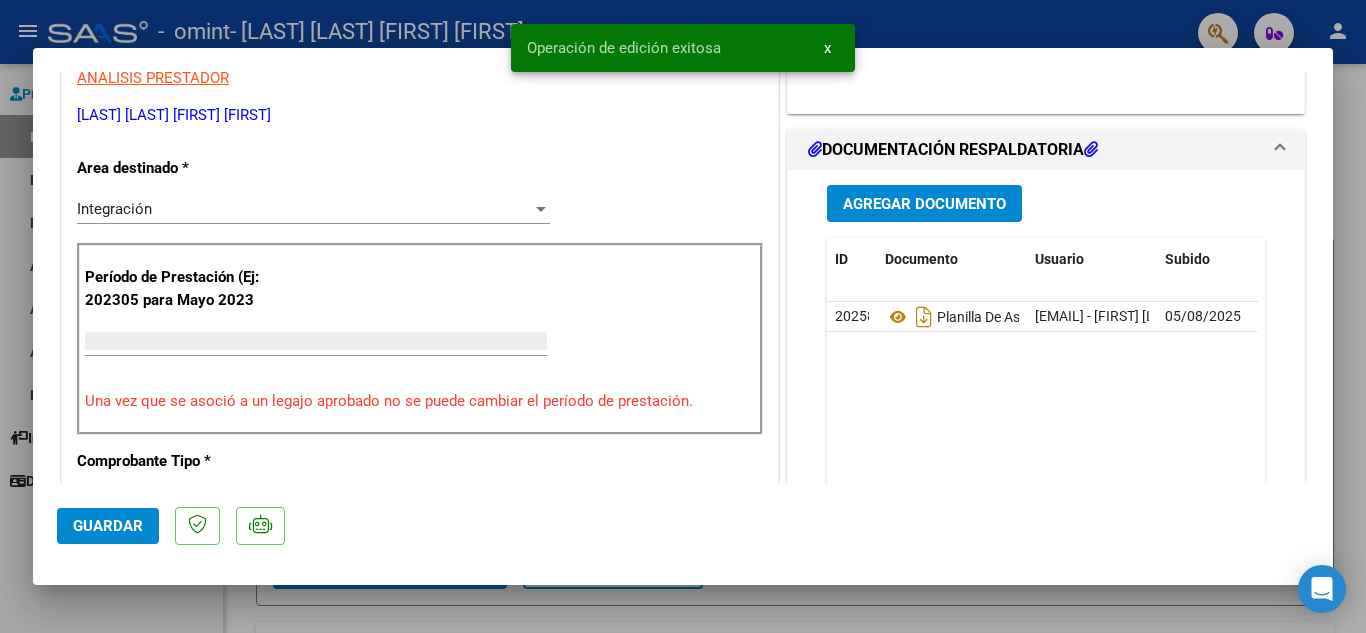 scroll, scrollTop: 0, scrollLeft: 0, axis: both 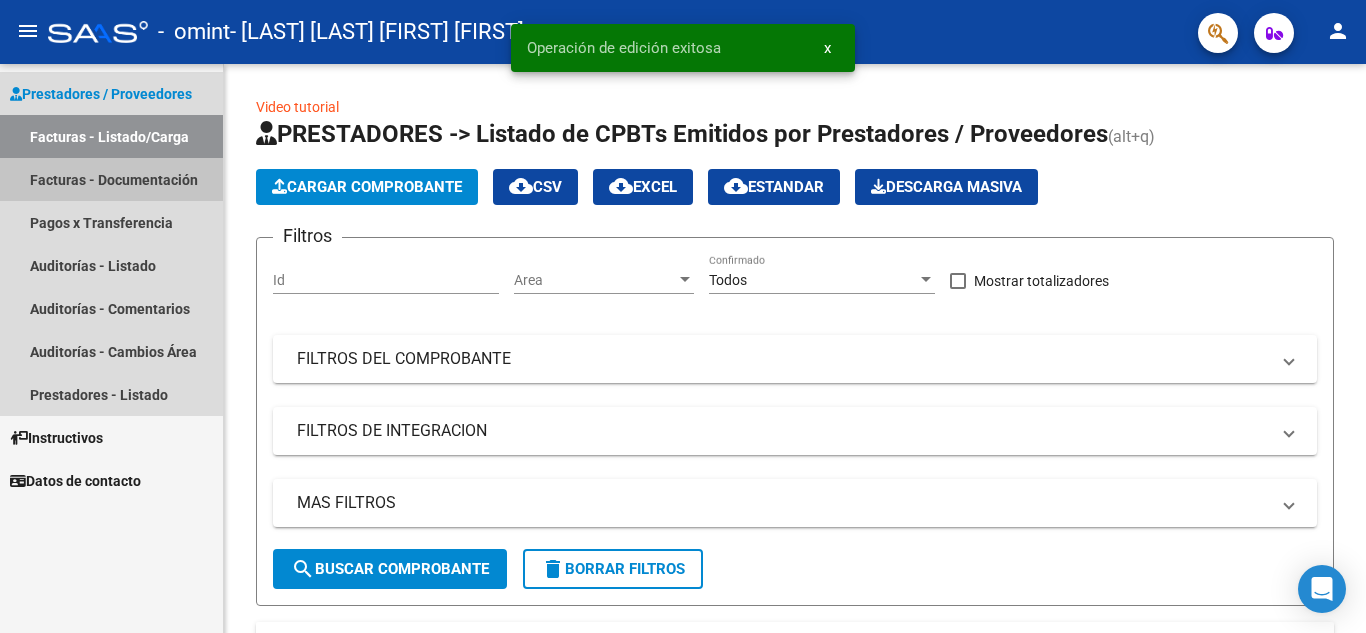 click on "Facturas - Documentación" at bounding box center (111, 179) 